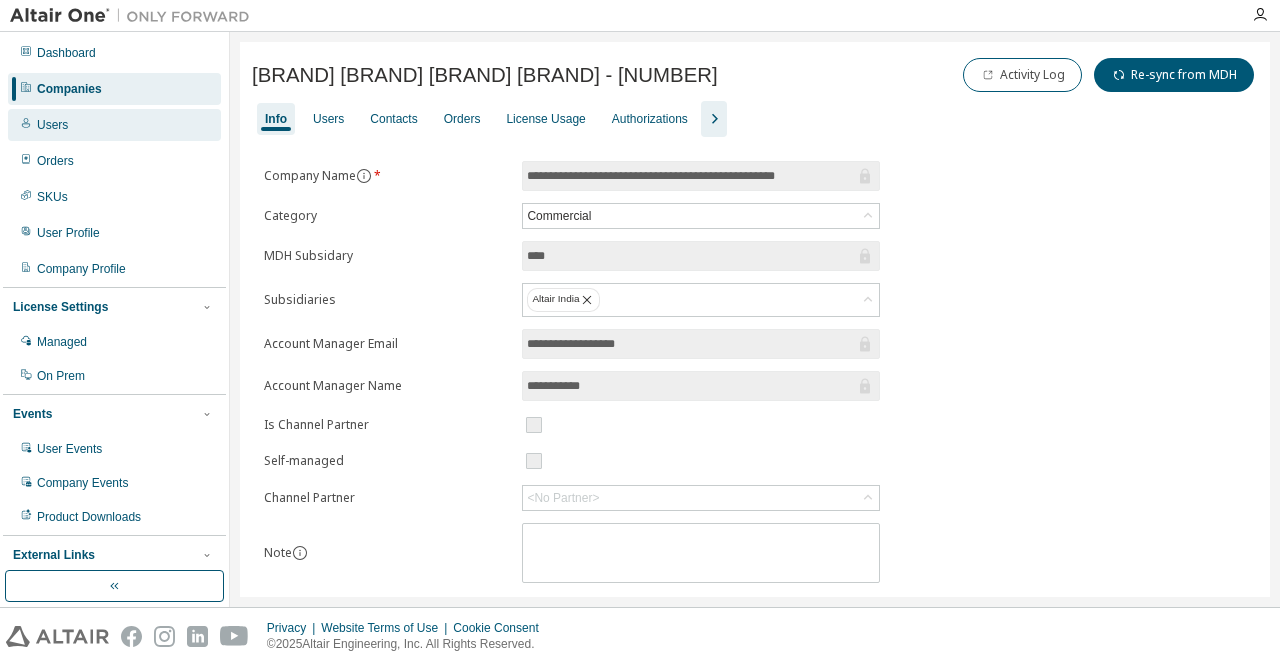 scroll, scrollTop: 0, scrollLeft: 0, axis: both 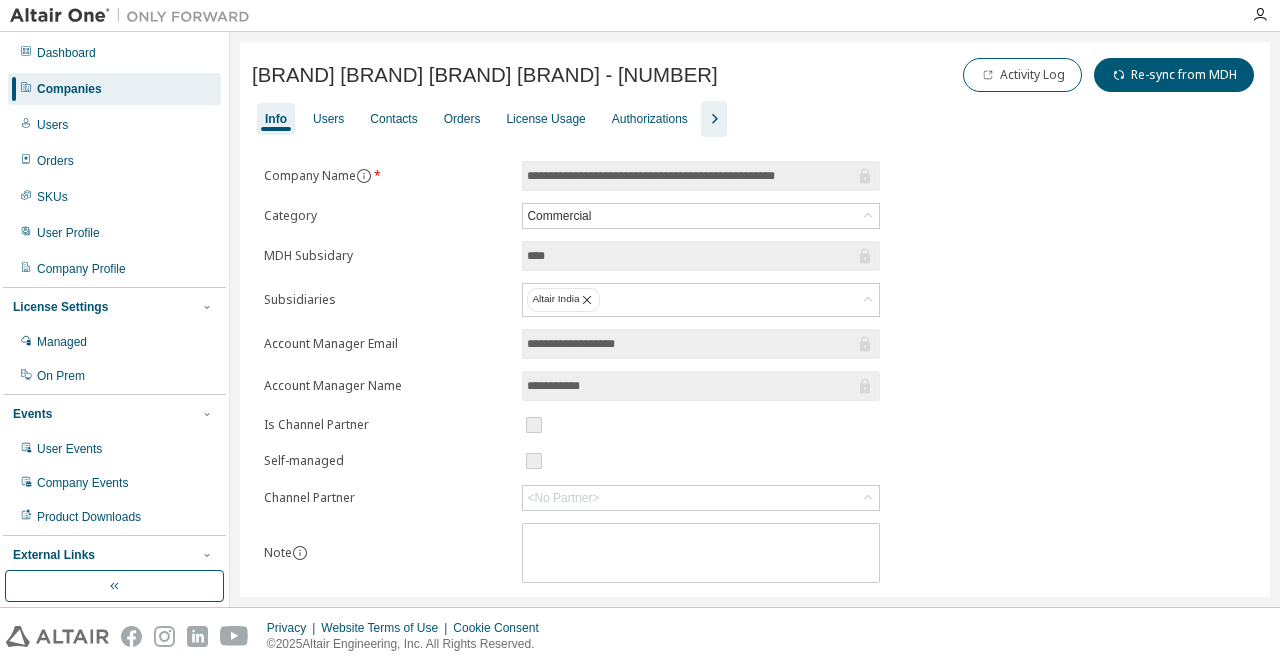 click on "Companies" at bounding box center (69, 89) 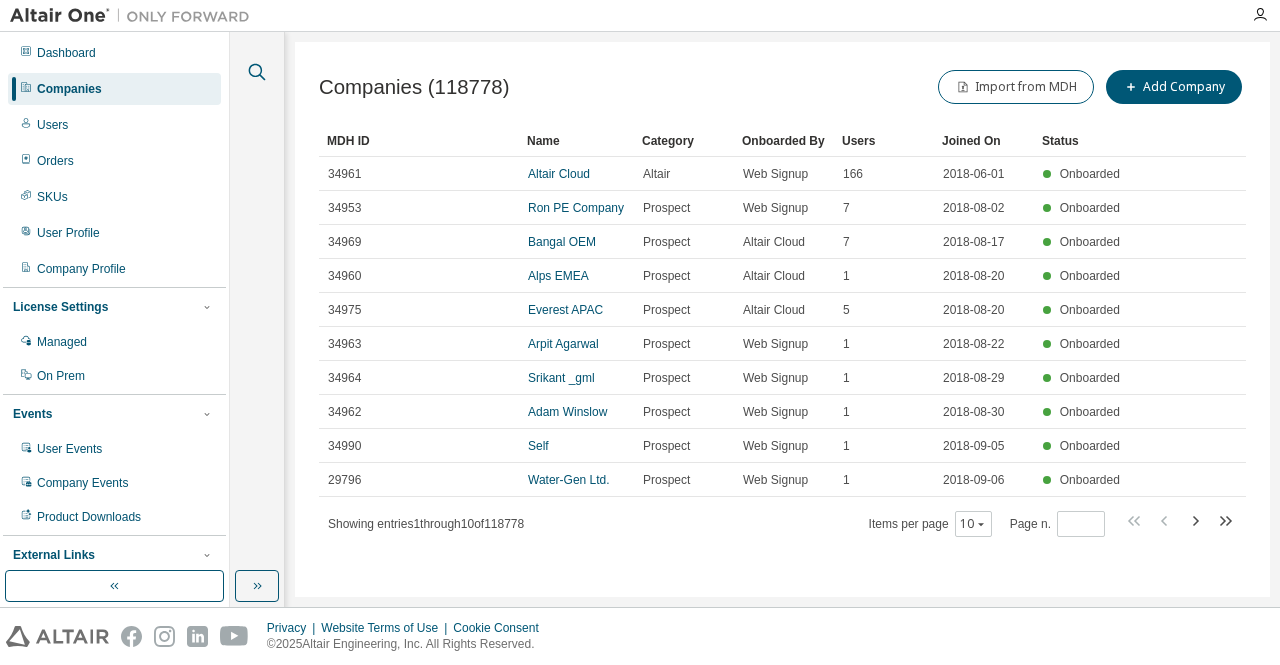 click 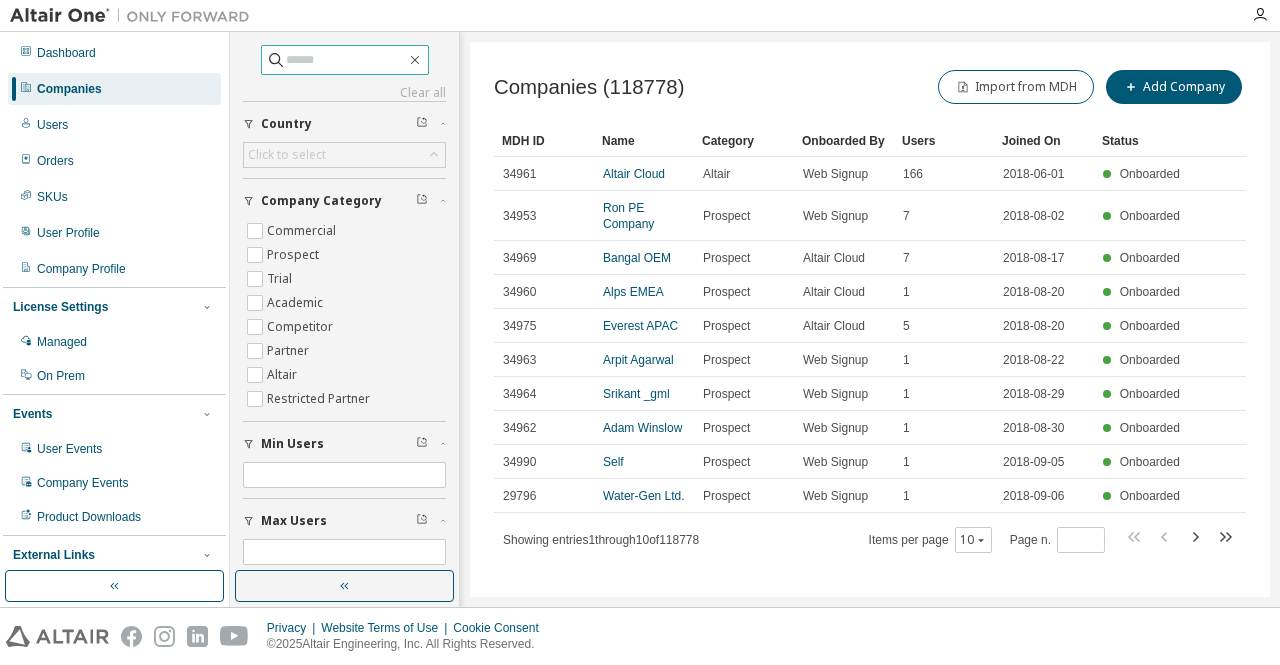 click at bounding box center (346, 60) 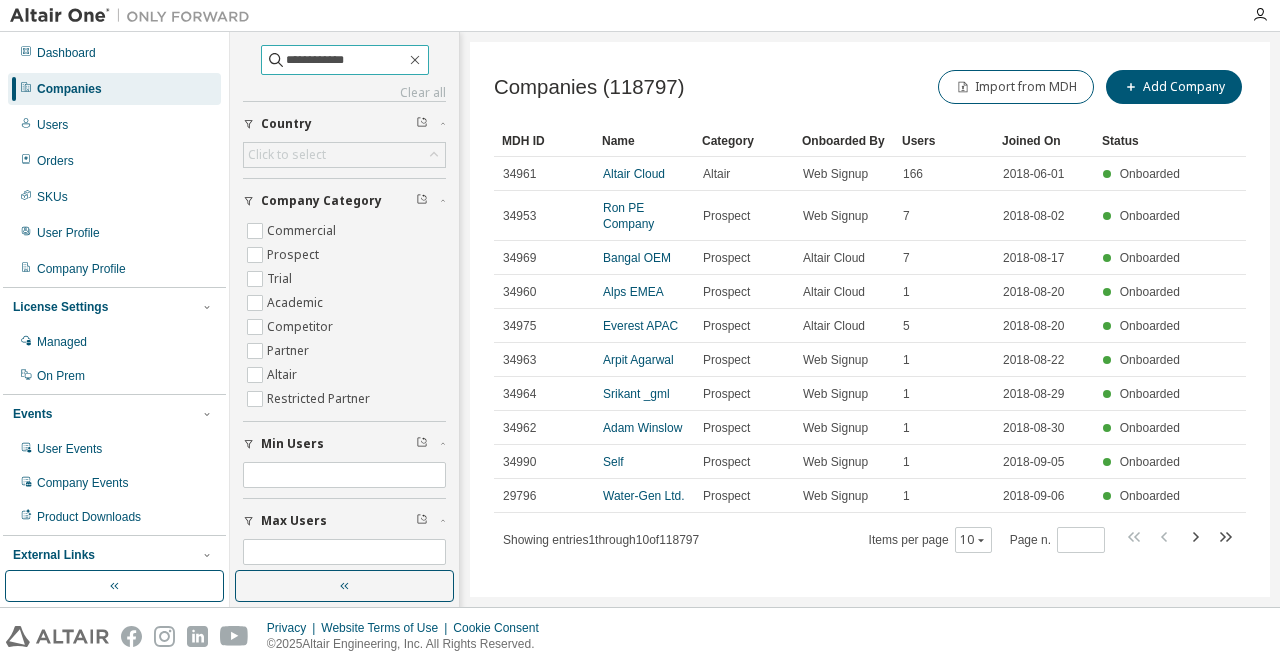 type on "**********" 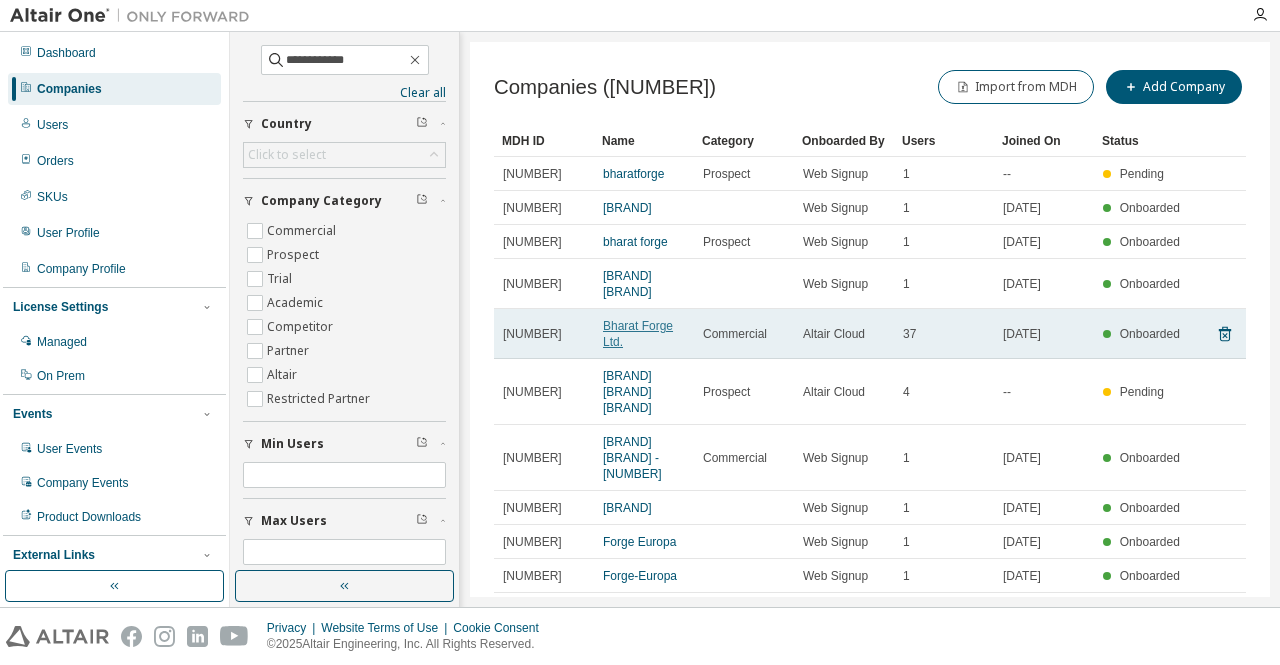 click on "Bharat Forge Ltd." at bounding box center [638, 334] 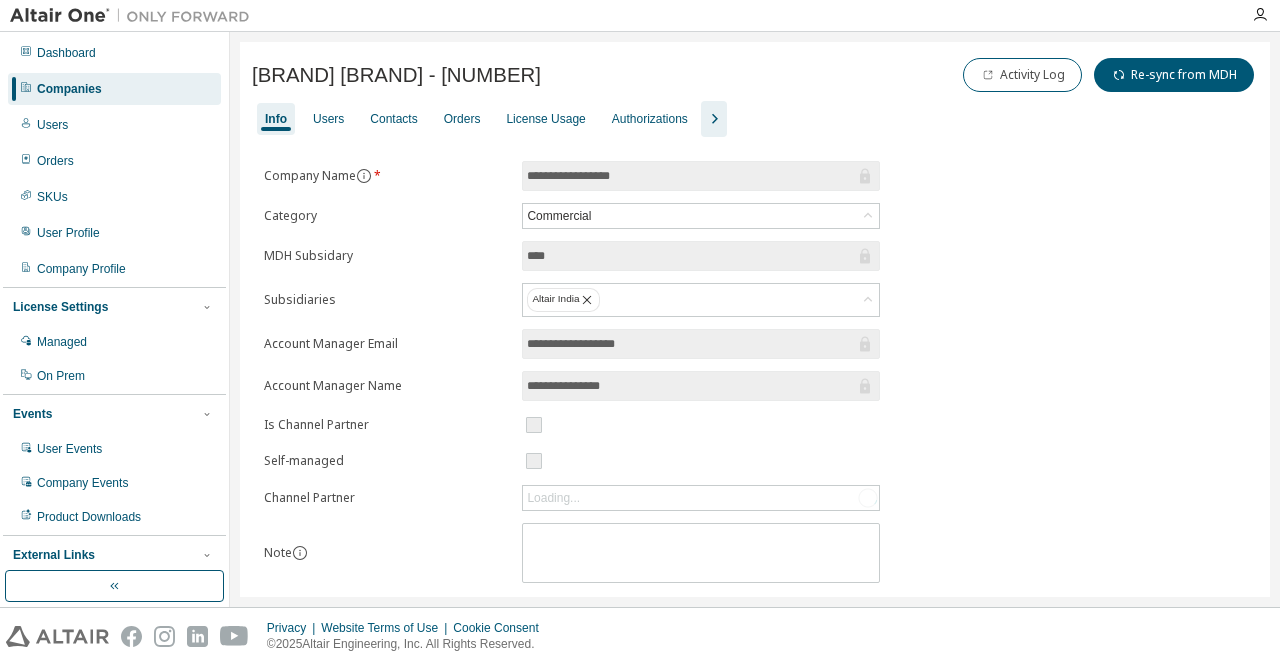 click 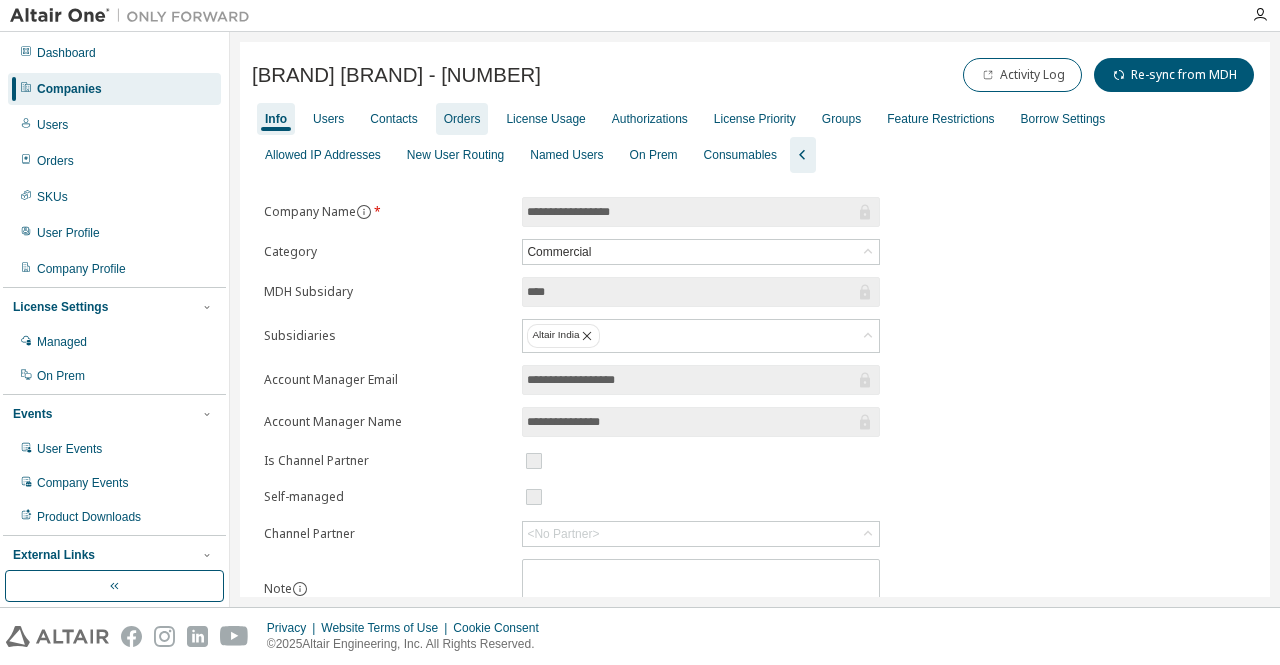 click on "Orders" at bounding box center [462, 119] 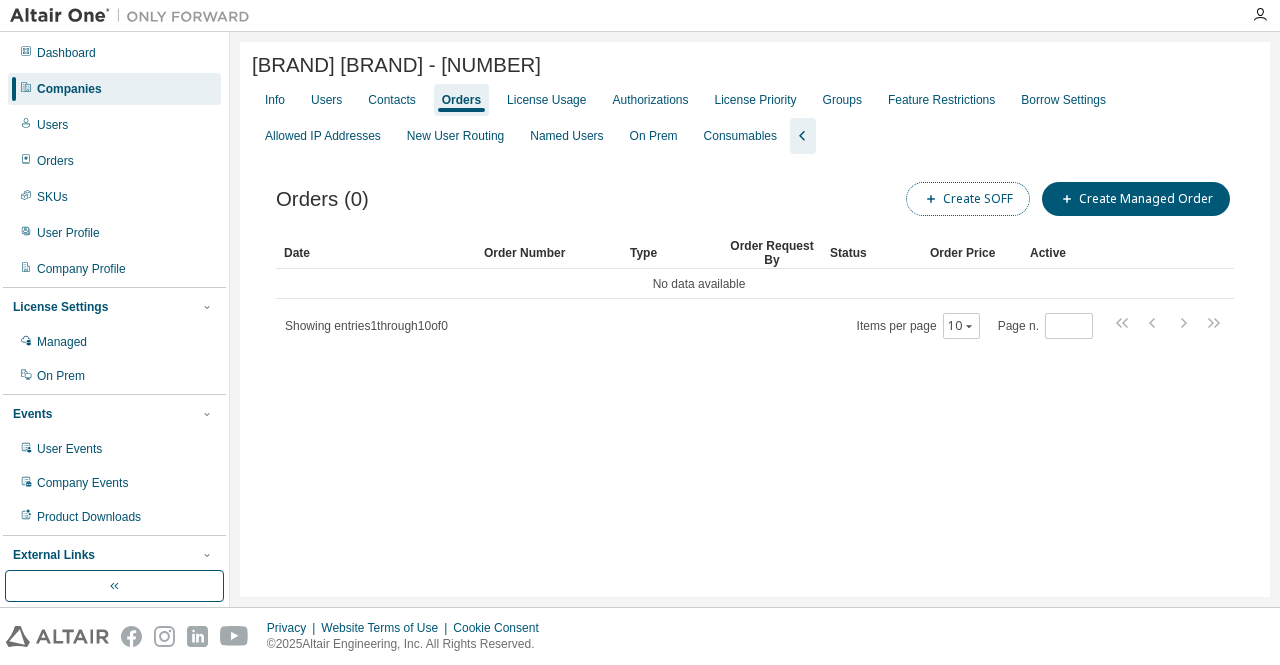 click on "Create SOFF" at bounding box center [968, 199] 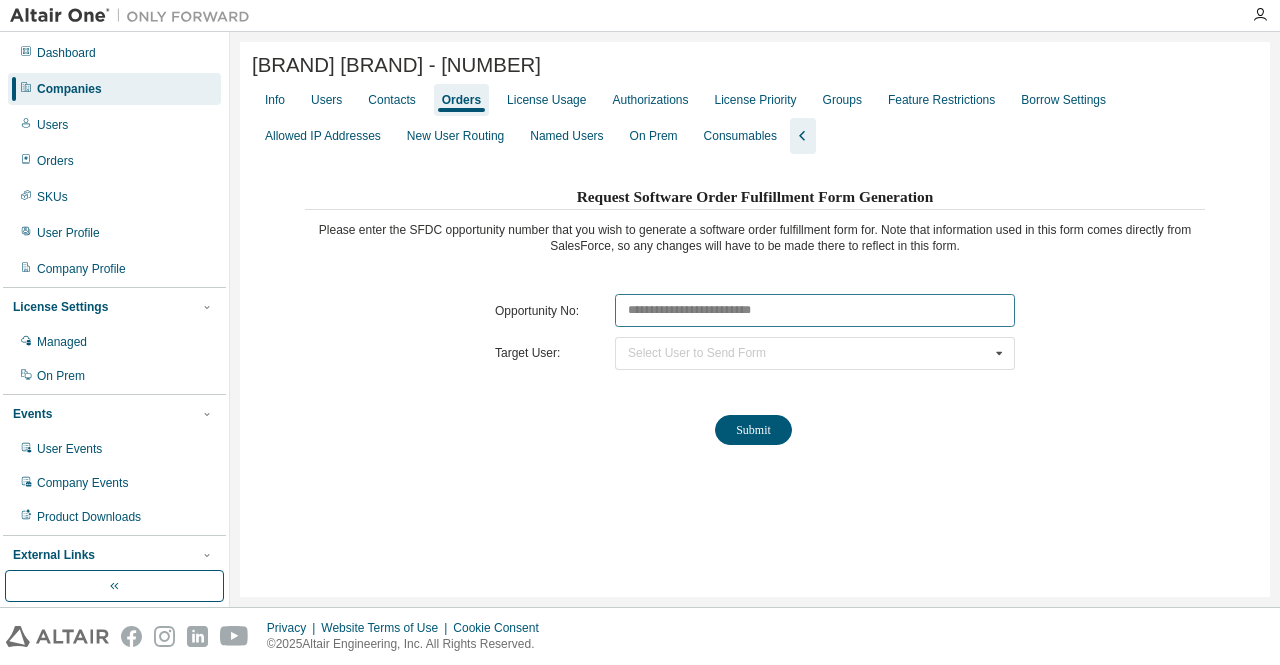 click at bounding box center (815, 310) 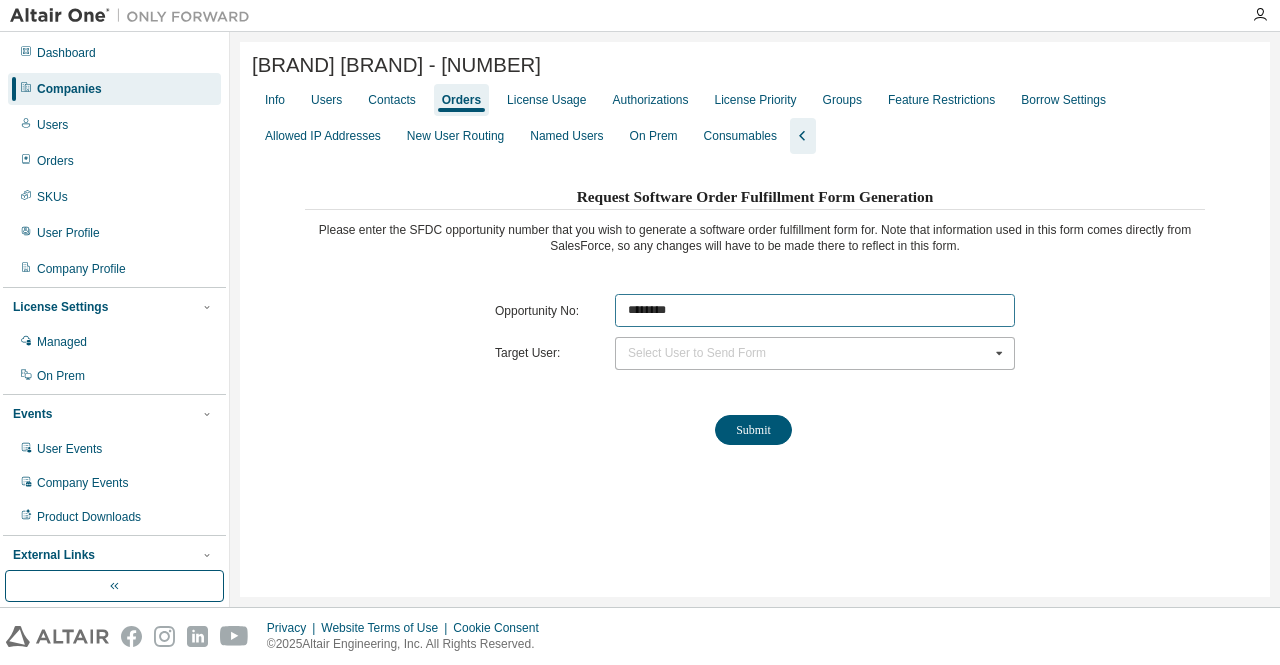 type on "********" 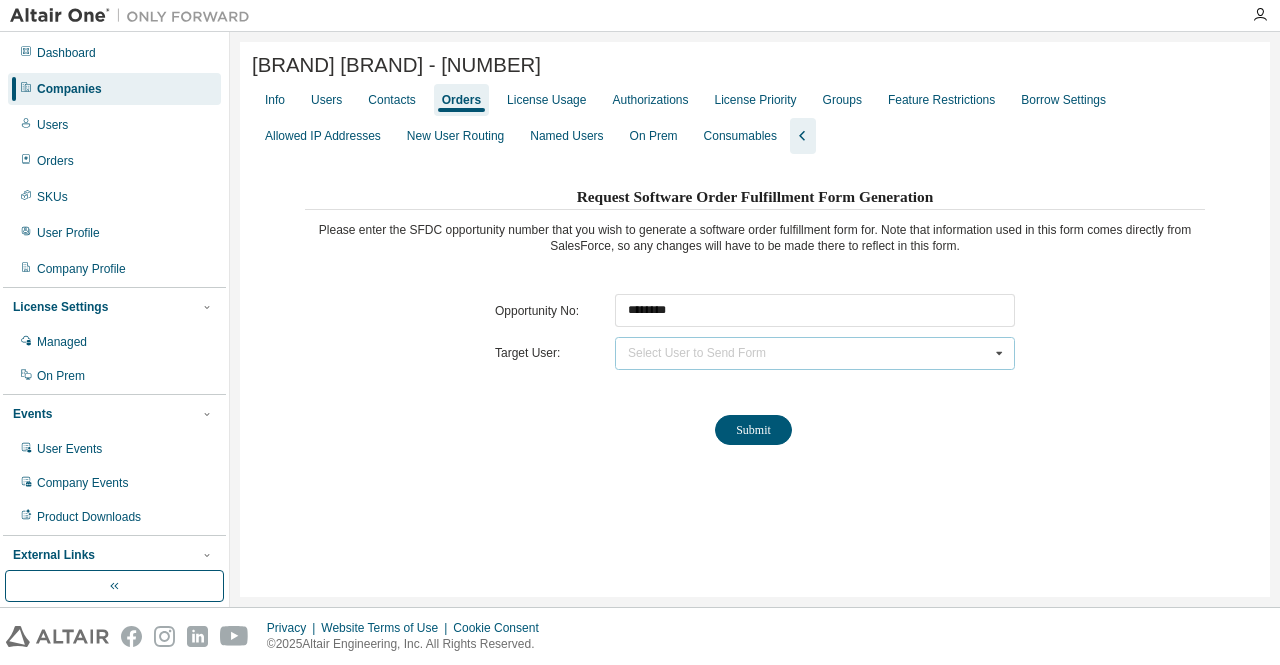 click at bounding box center [999, 353] 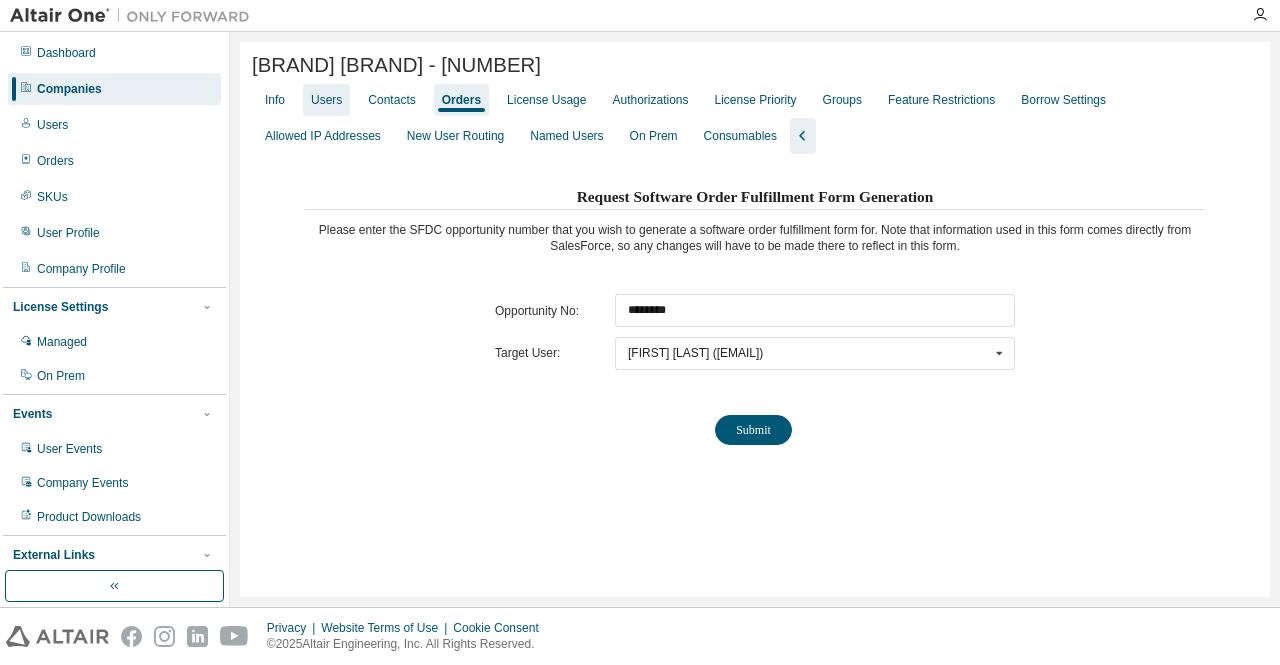 click on "Users" at bounding box center [326, 100] 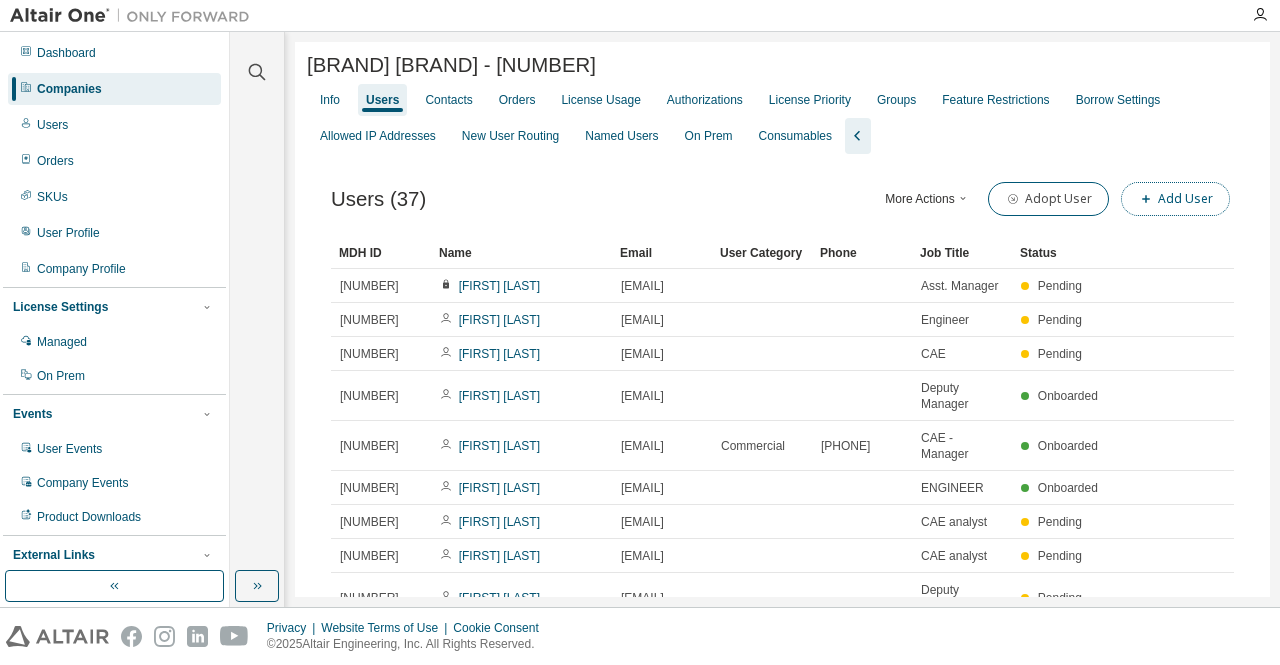 click on "Add User" at bounding box center (1175, 199) 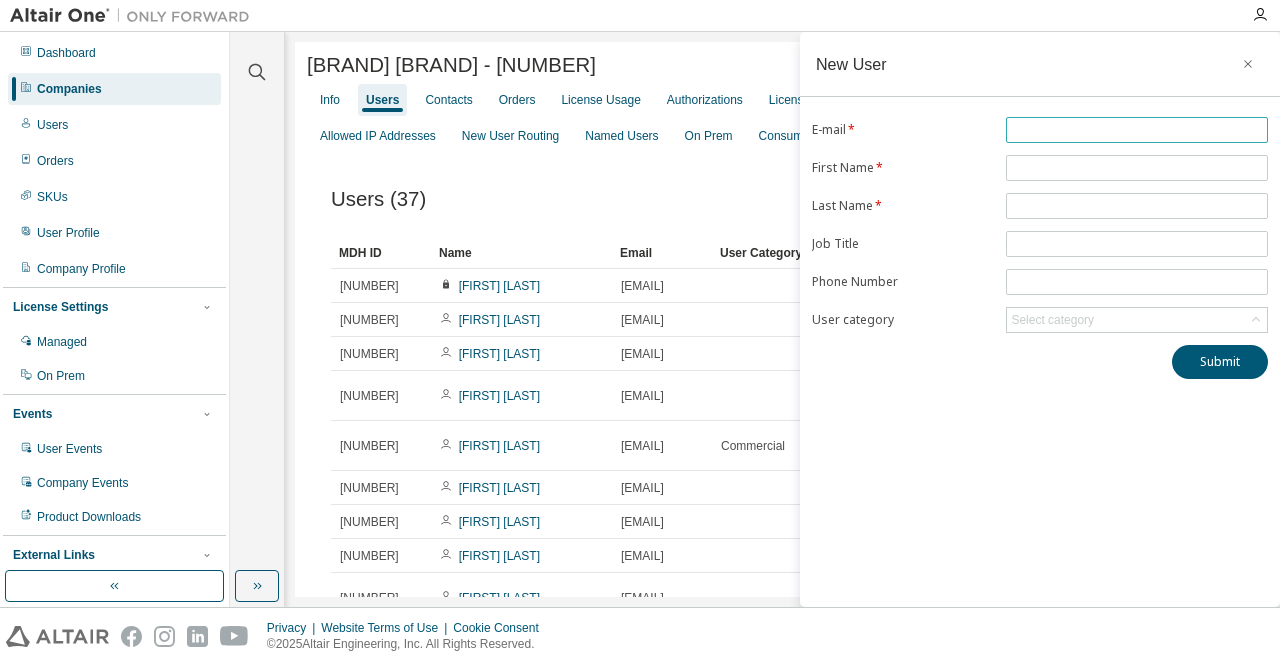 click at bounding box center [1137, 130] 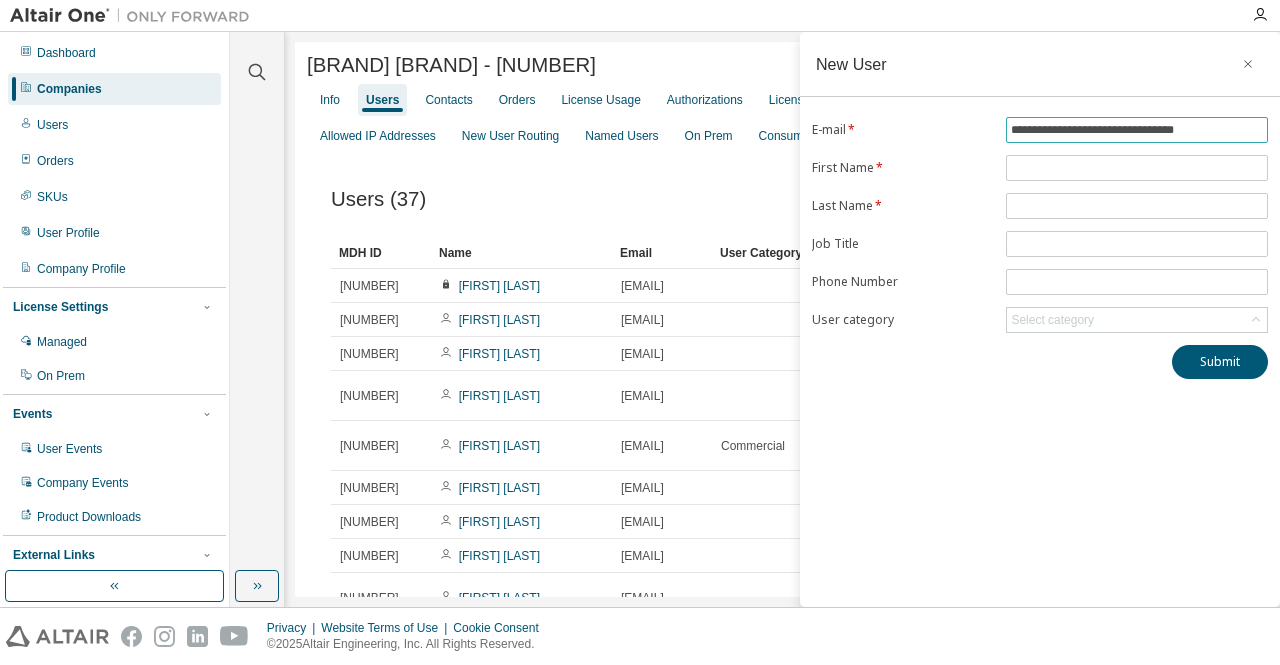 type on "**********" 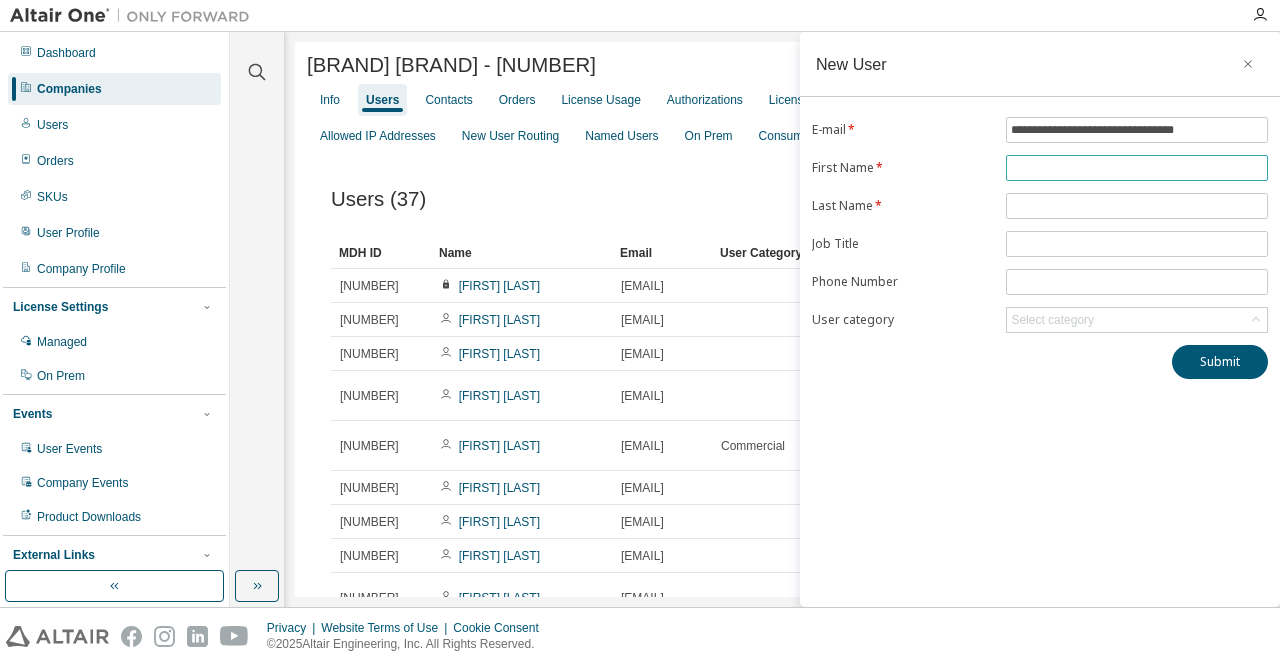click at bounding box center (1137, 168) 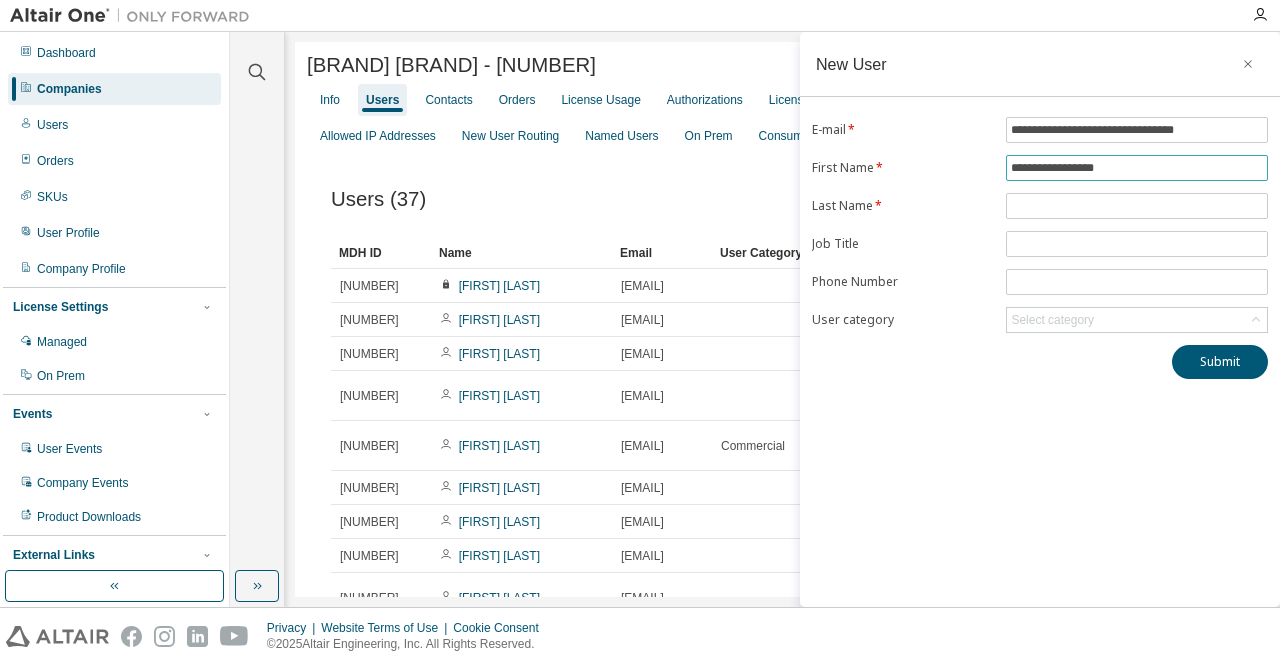 drag, startPoint x: 1136, startPoint y: 168, endPoint x: 1058, endPoint y: 167, distance: 78.00641 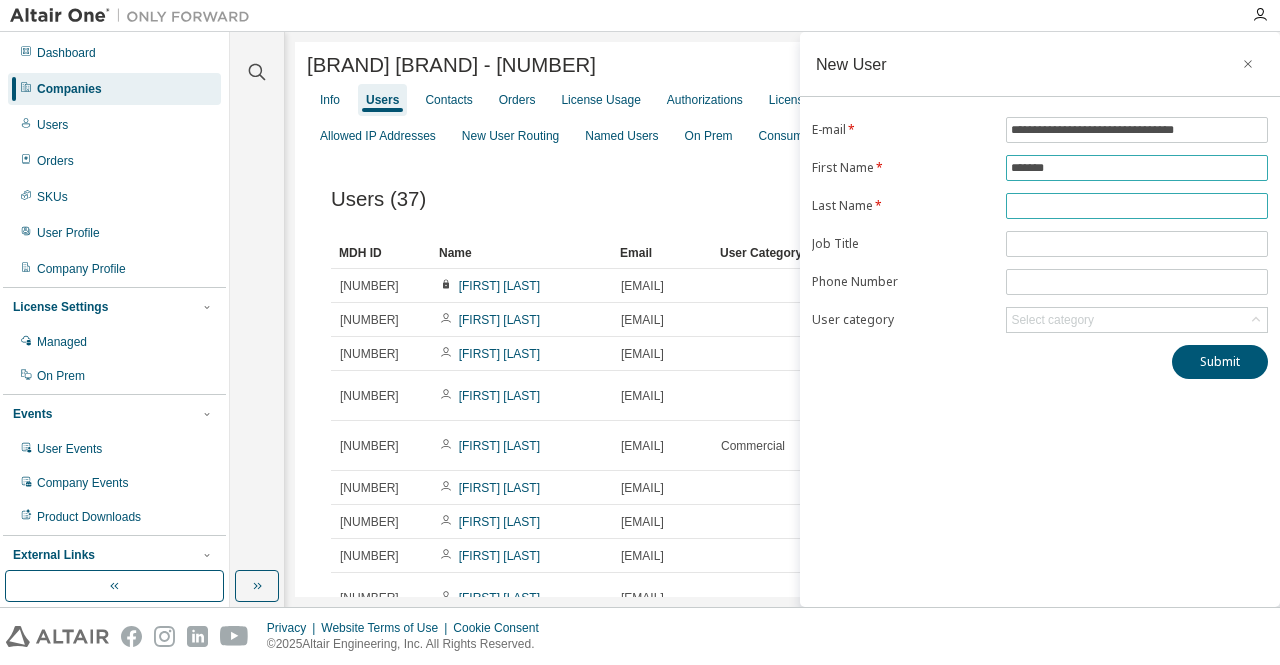 type on "******" 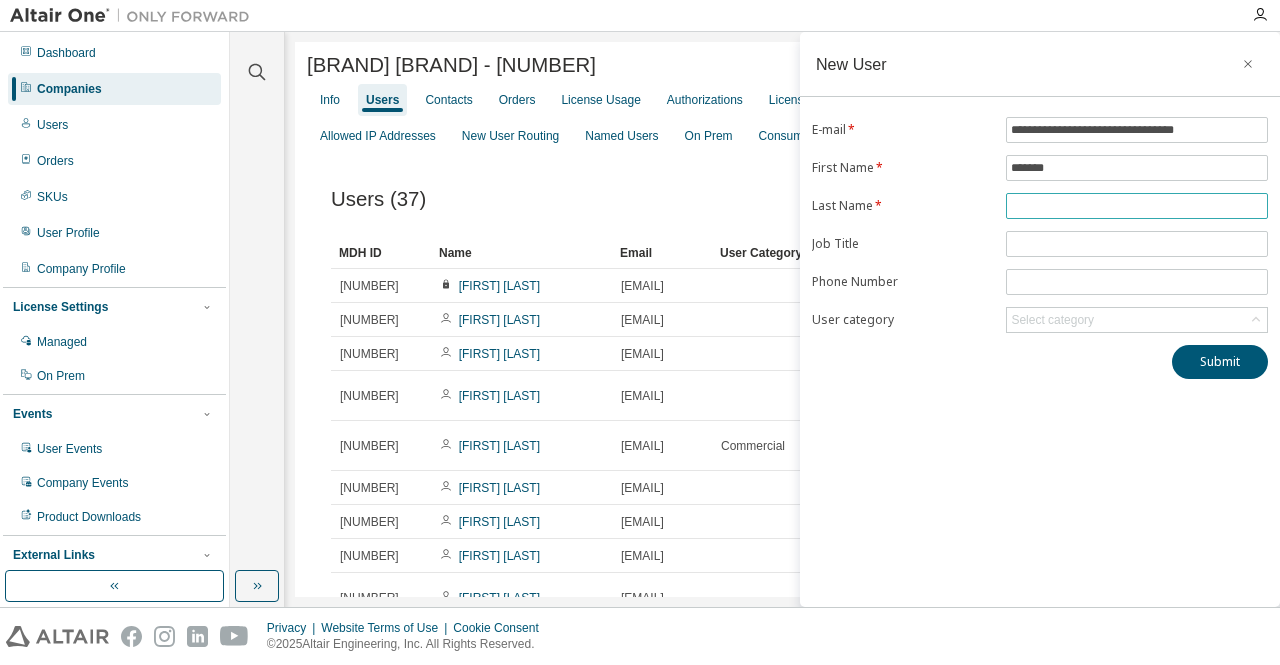 click at bounding box center [1137, 206] 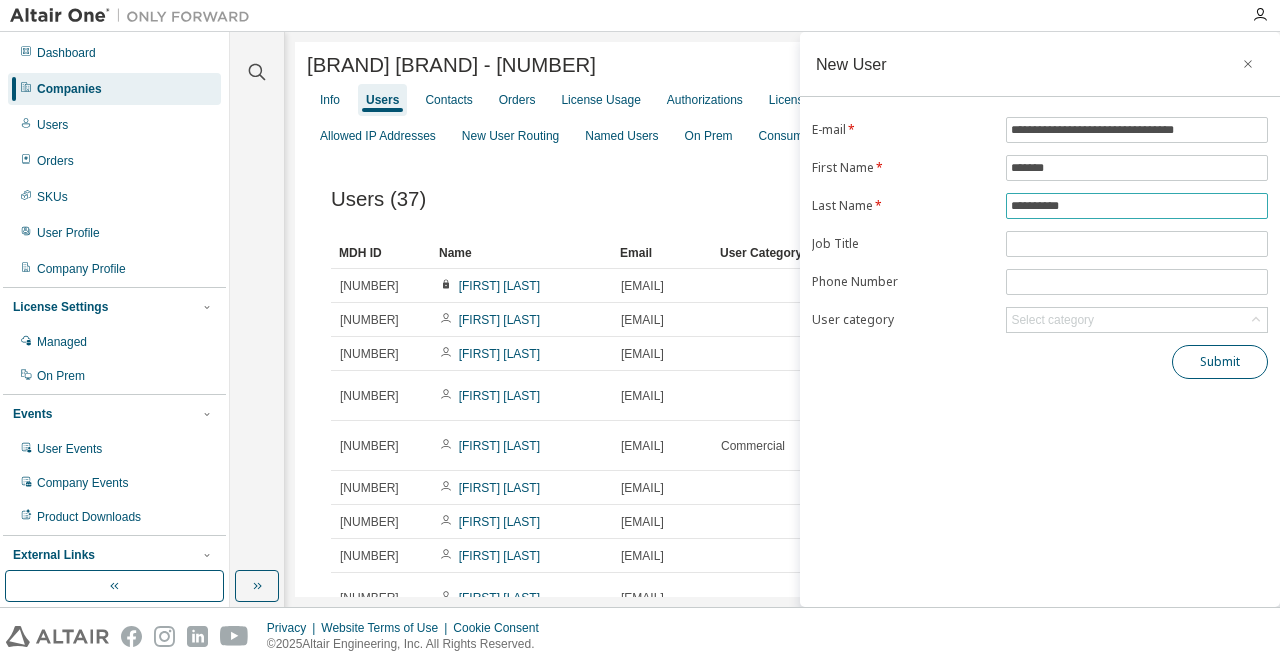 type on "**********" 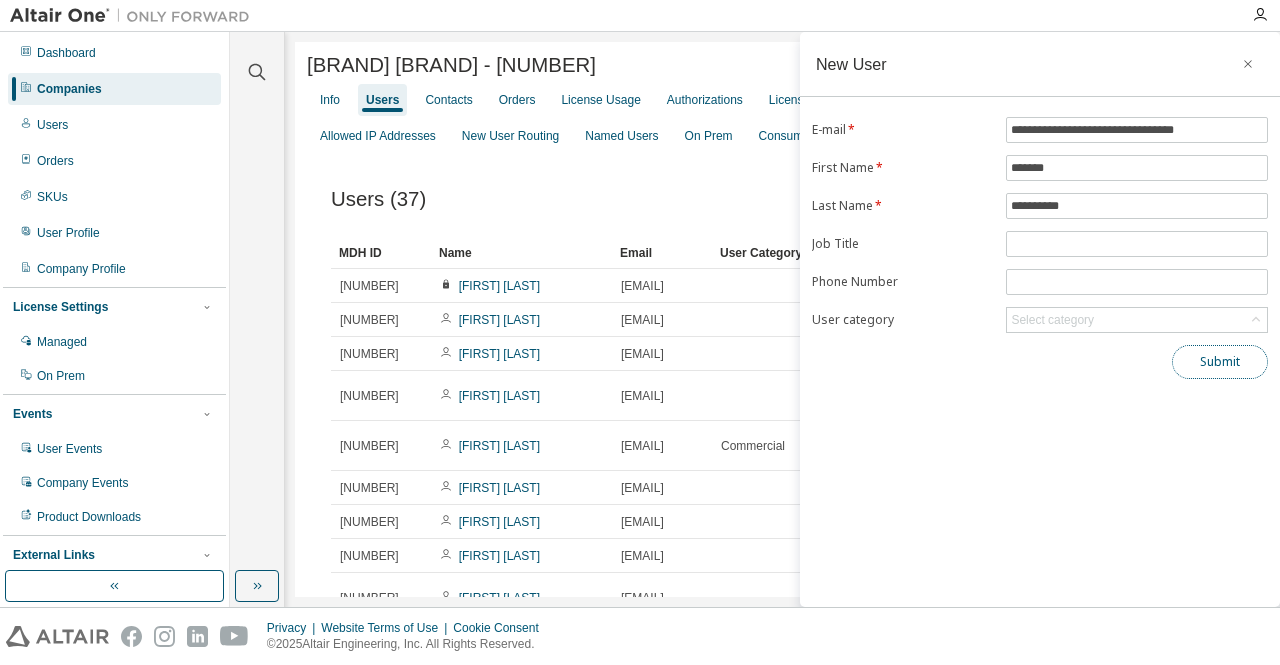 click on "Submit" at bounding box center [1220, 362] 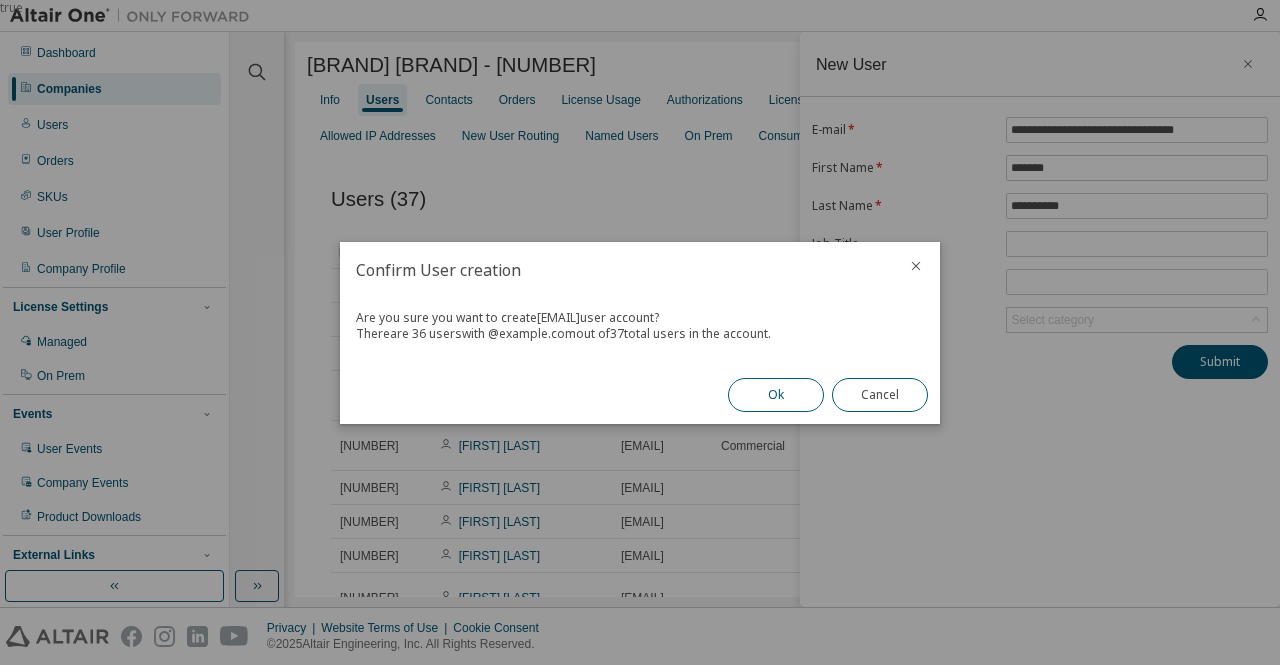 click on "Ok" at bounding box center [776, 395] 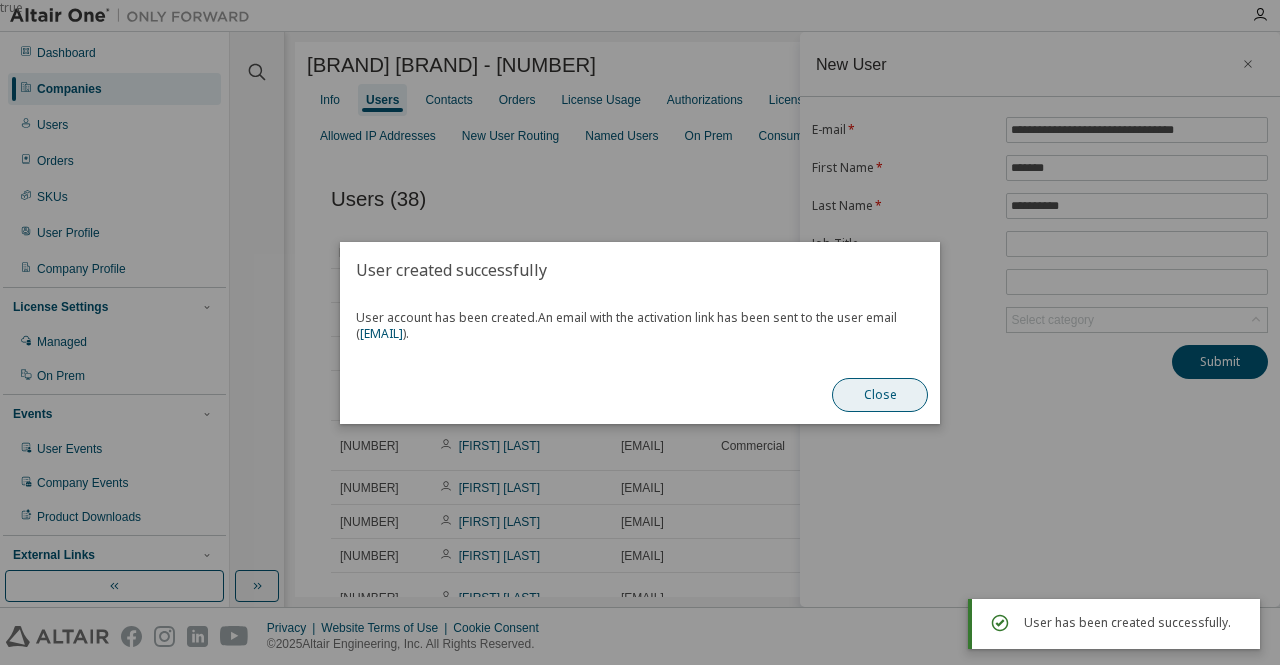 click on "Close" at bounding box center [880, 395] 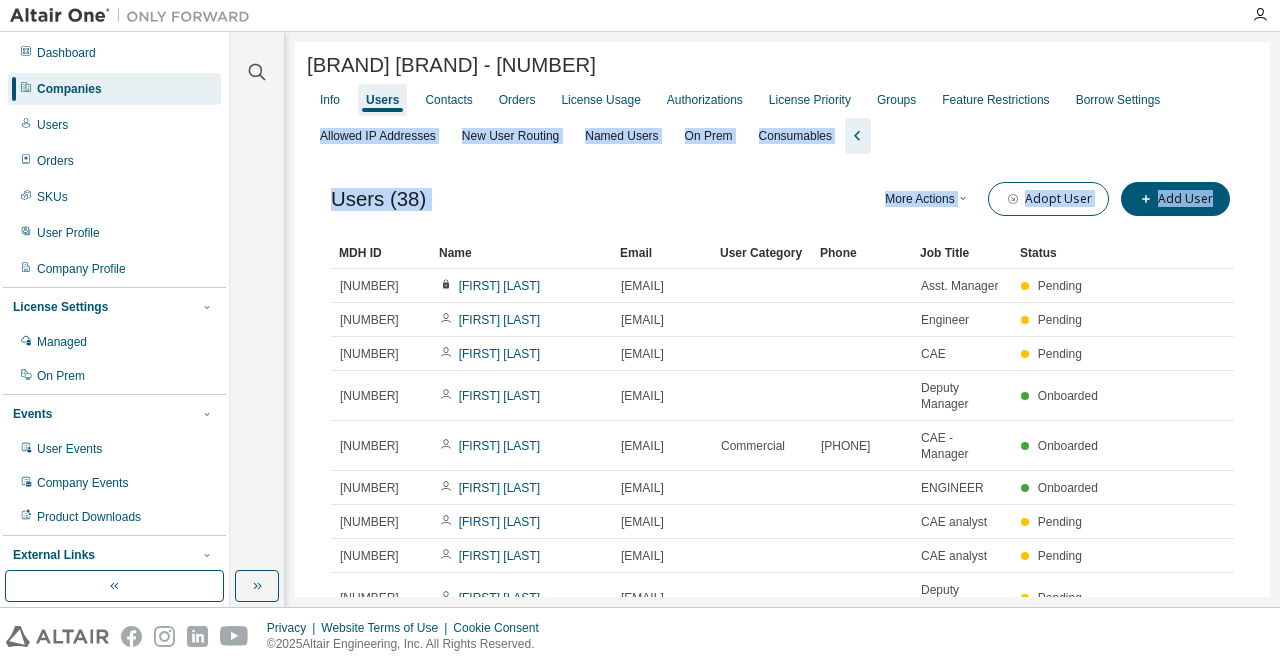 drag, startPoint x: 1270, startPoint y: 146, endPoint x: 1264, endPoint y: 384, distance: 238.07562 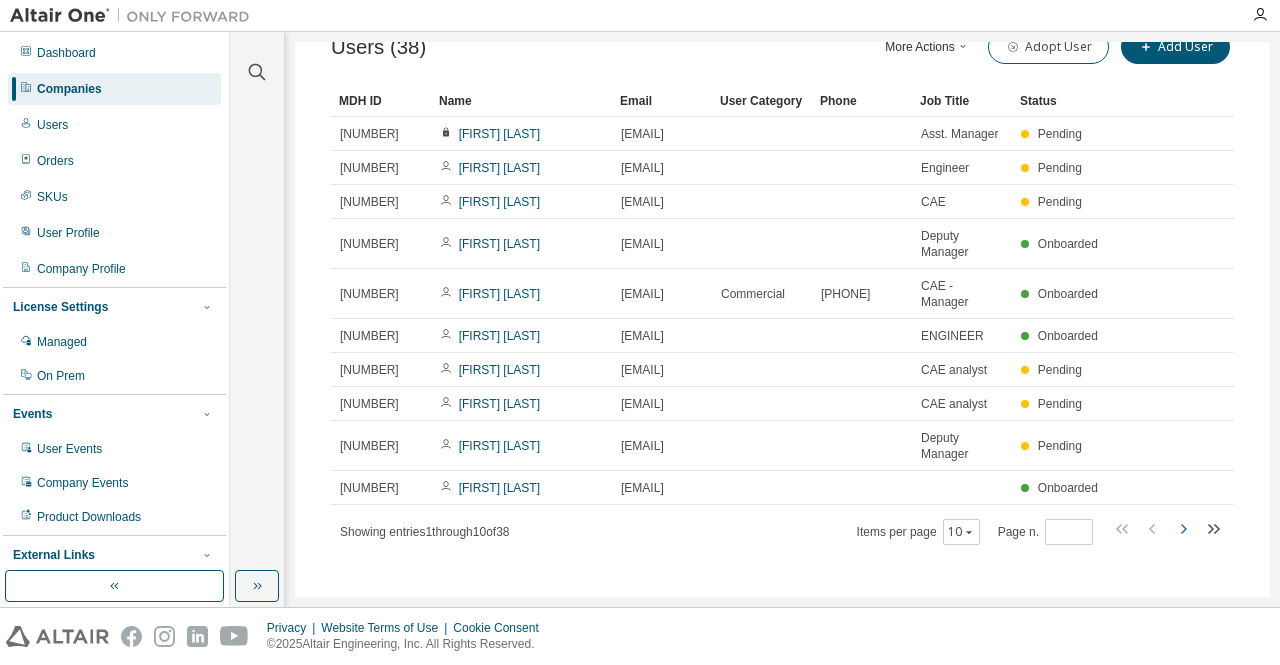 click 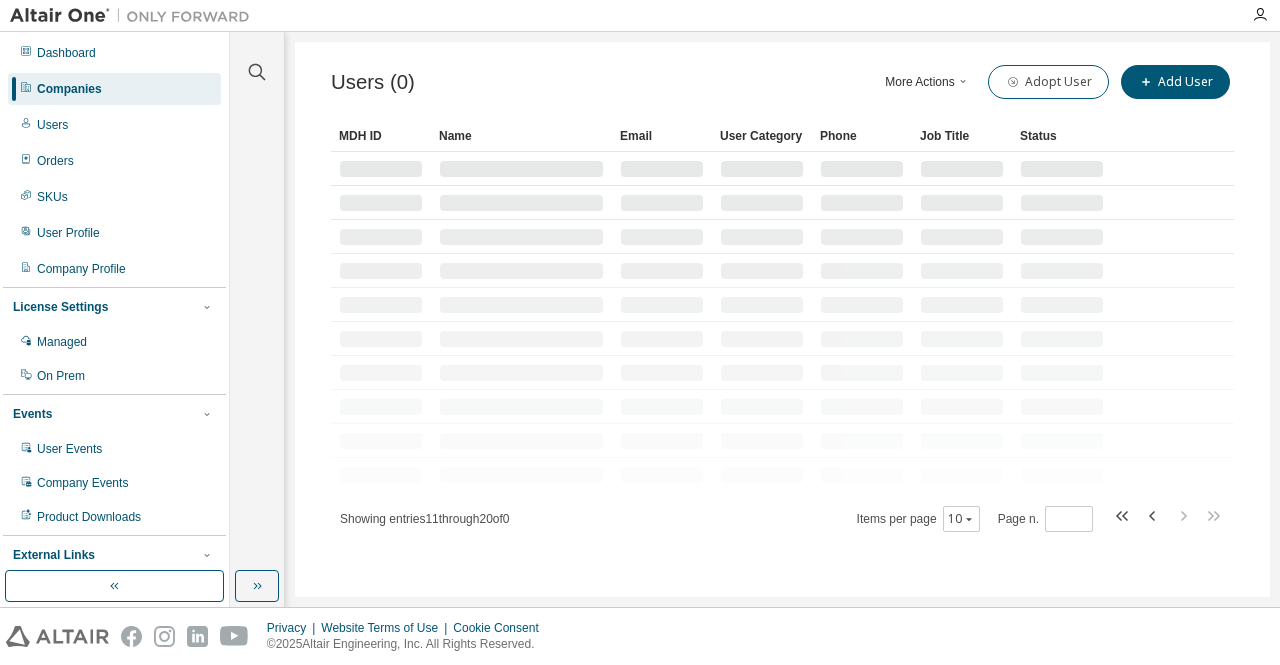 scroll, scrollTop: 120, scrollLeft: 0, axis: vertical 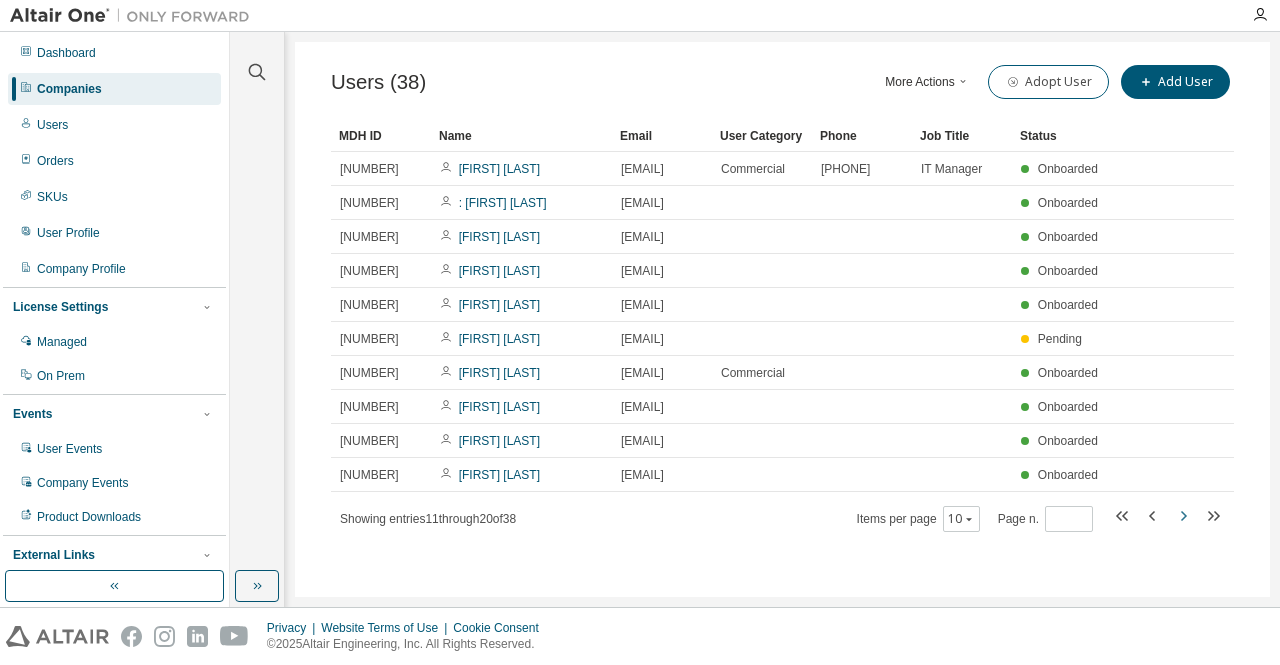 click 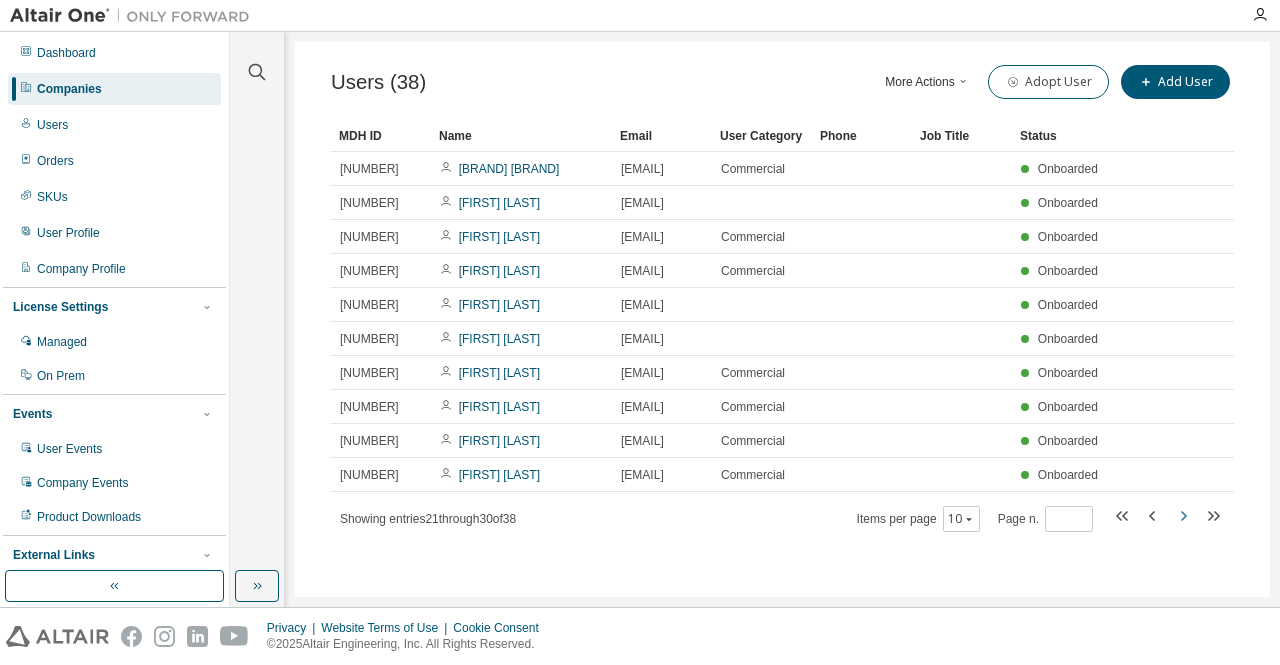 click 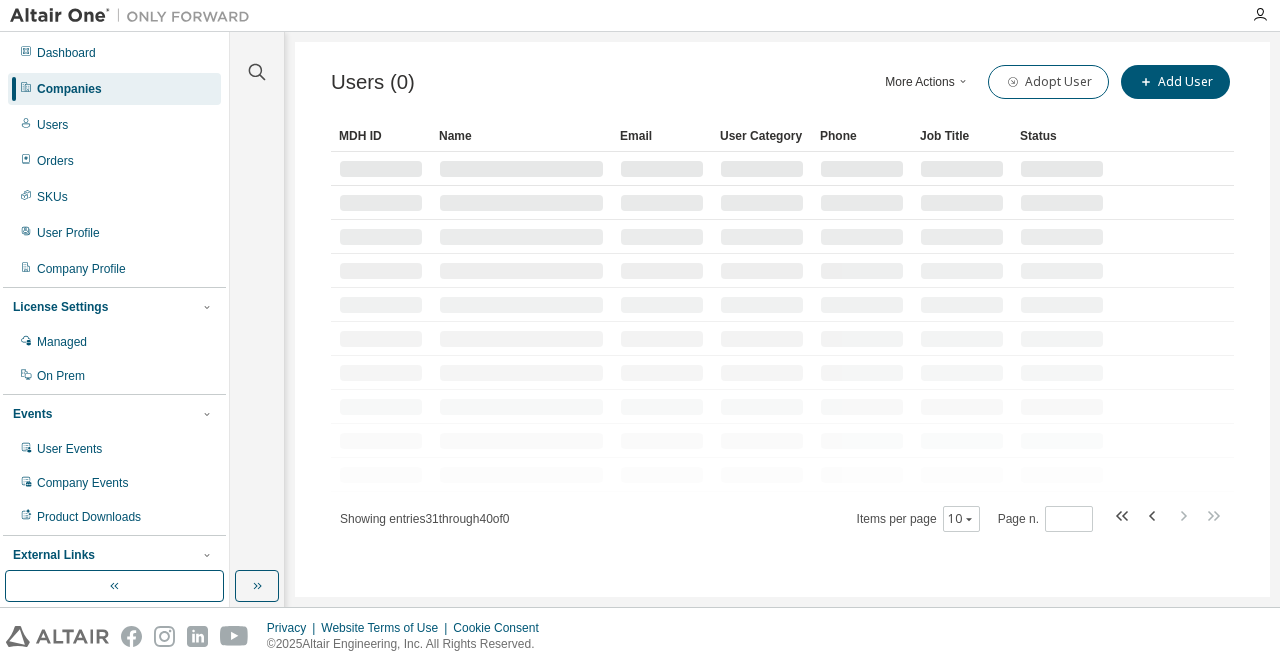 scroll, scrollTop: 52, scrollLeft: 0, axis: vertical 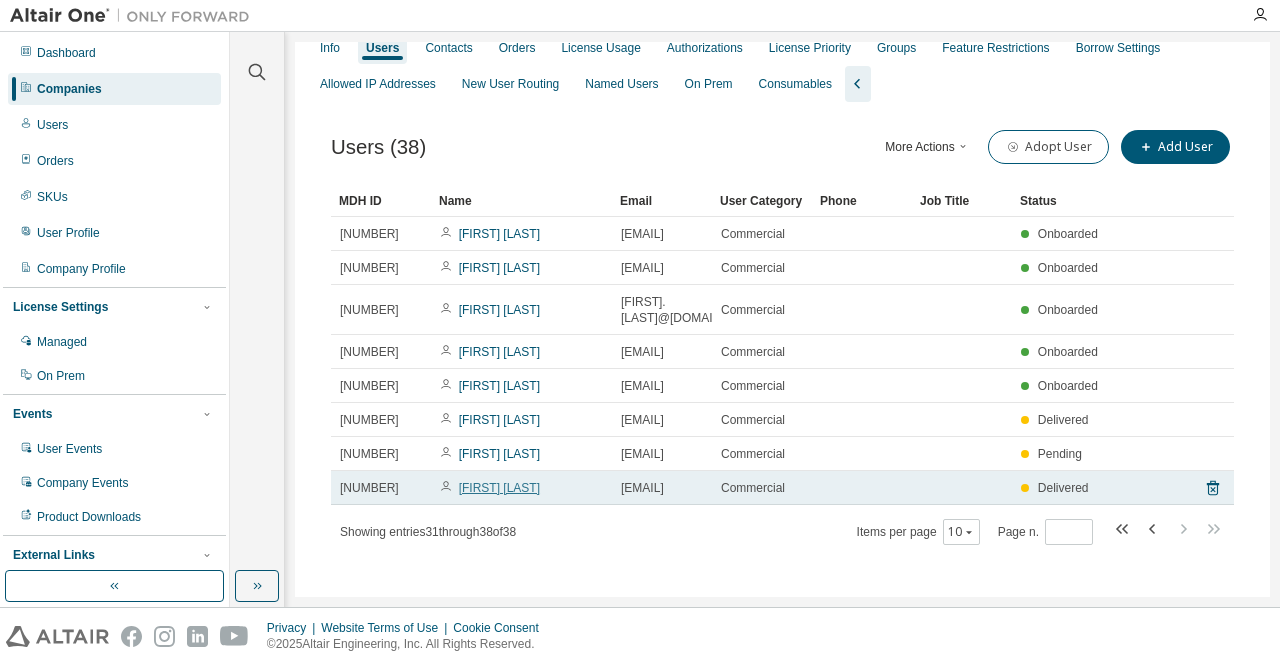 click on "[FIRST]  [LAST]" at bounding box center [499, 488] 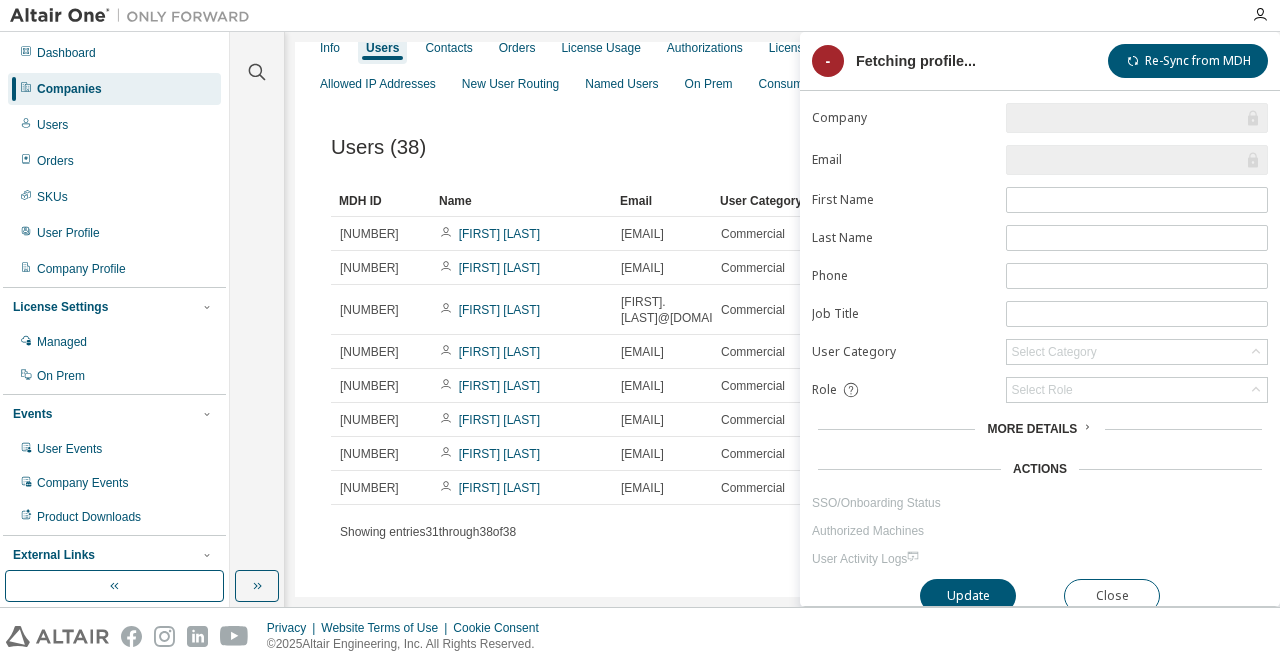 type on "*" 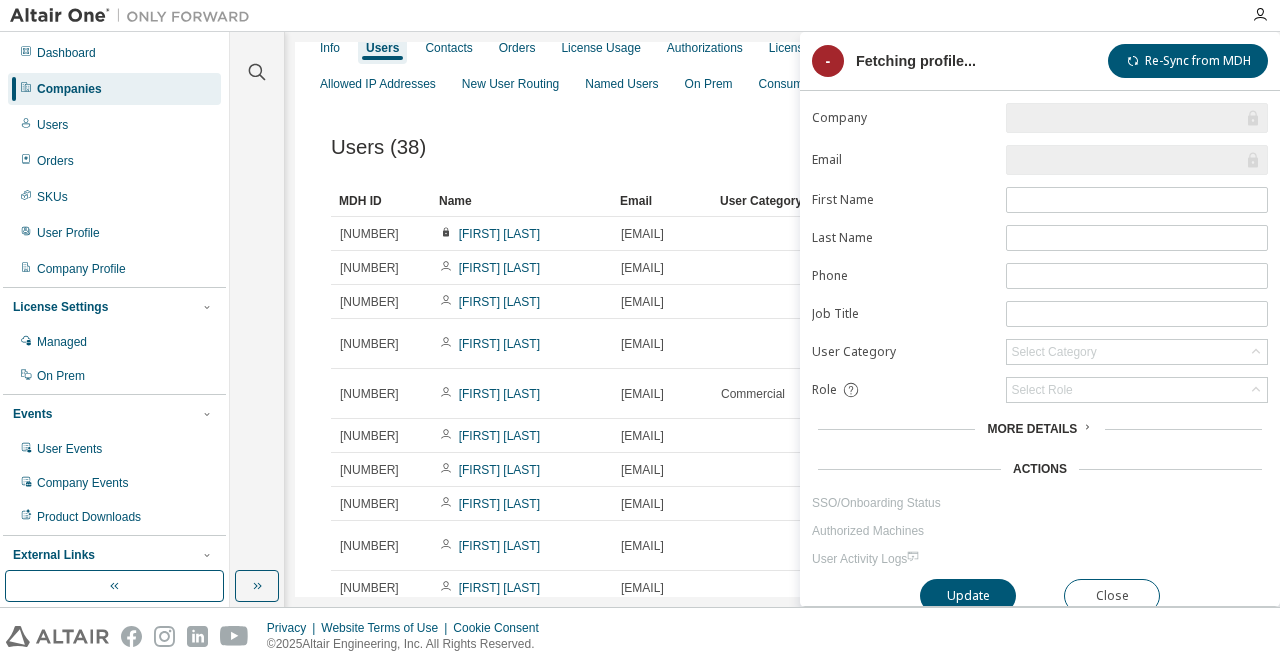 scroll, scrollTop: 120, scrollLeft: 0, axis: vertical 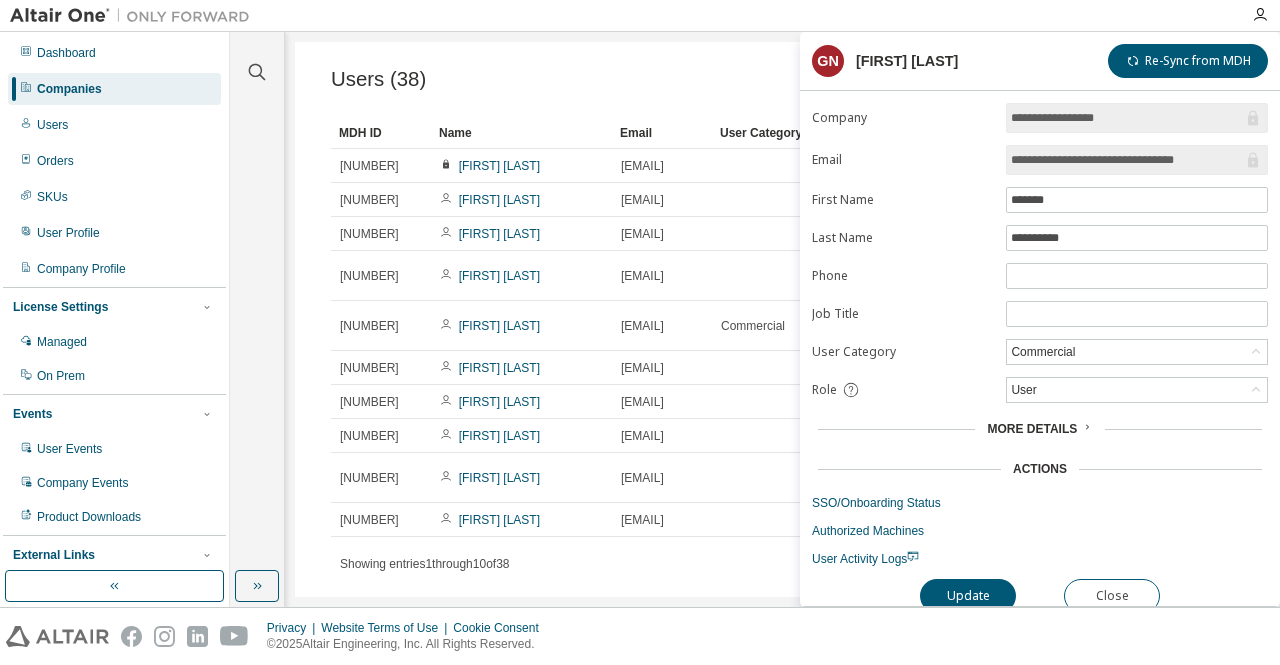 click on "More Details" at bounding box center (1032, 429) 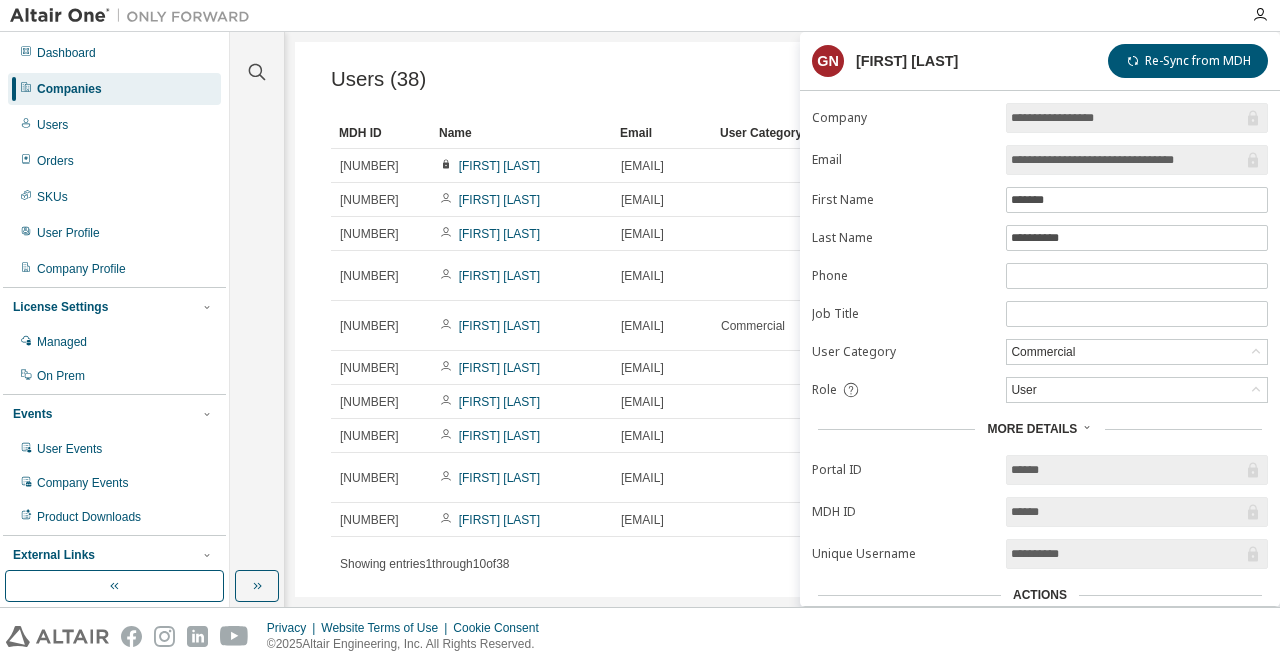 click on "Role" at bounding box center [903, 390] 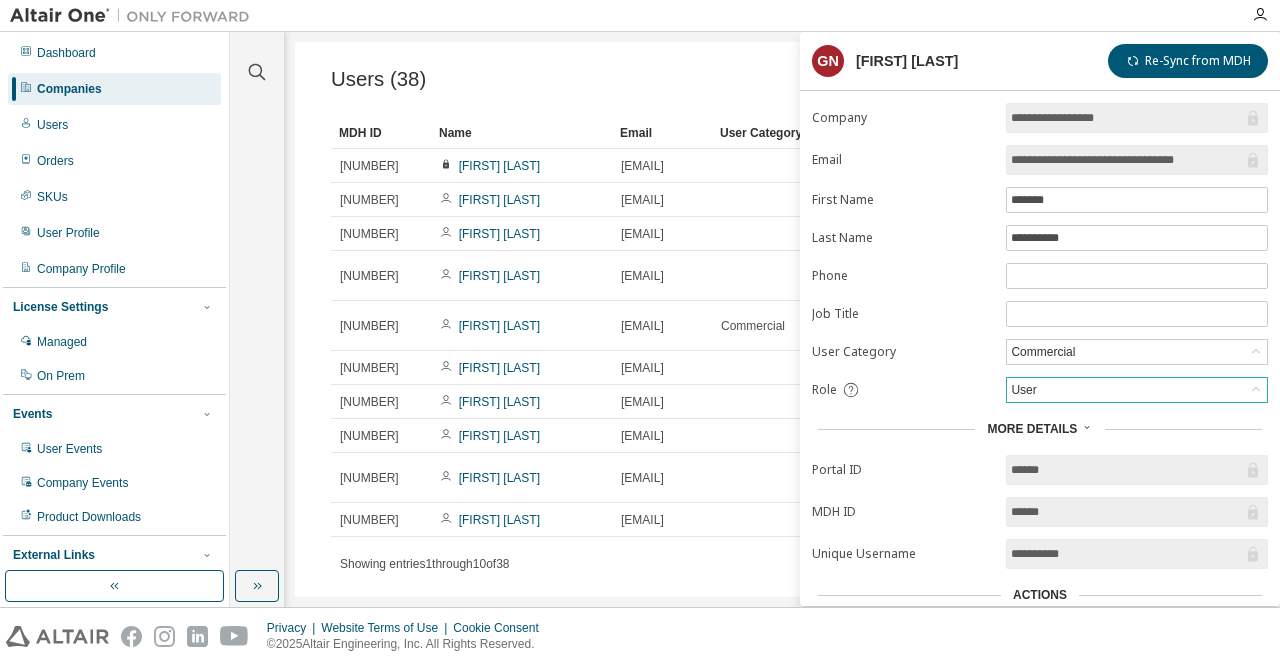 click on "User" at bounding box center (1137, 390) 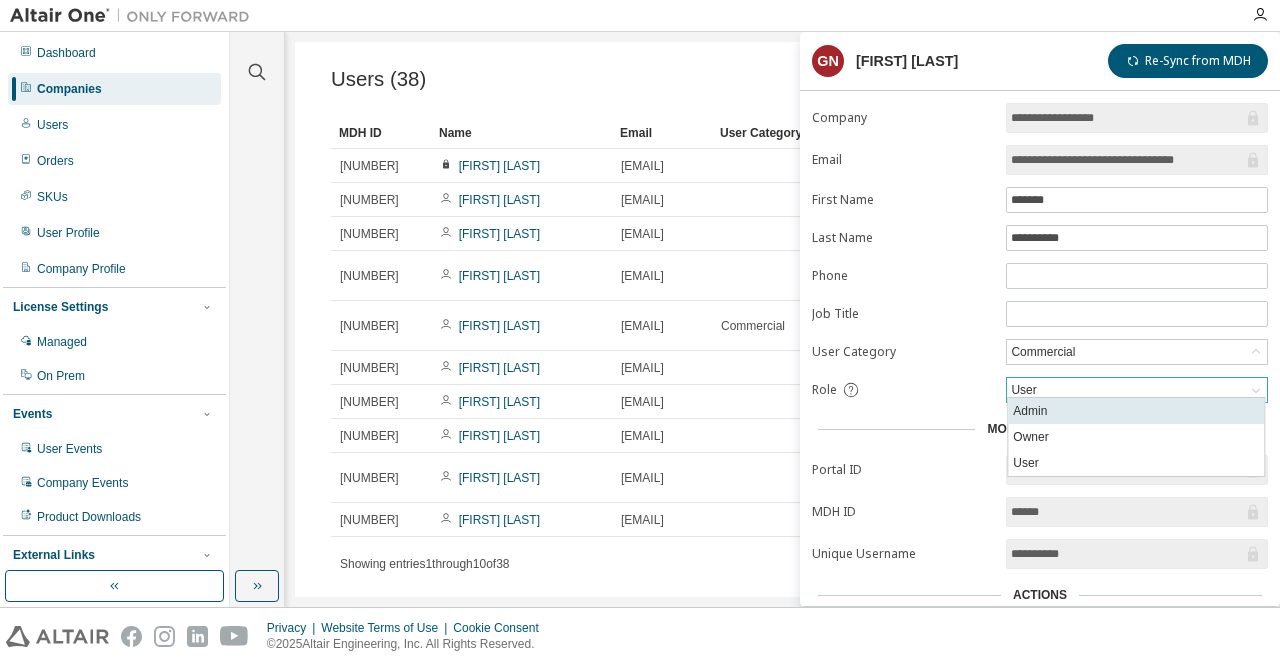 click on "Admin" at bounding box center [1136, 411] 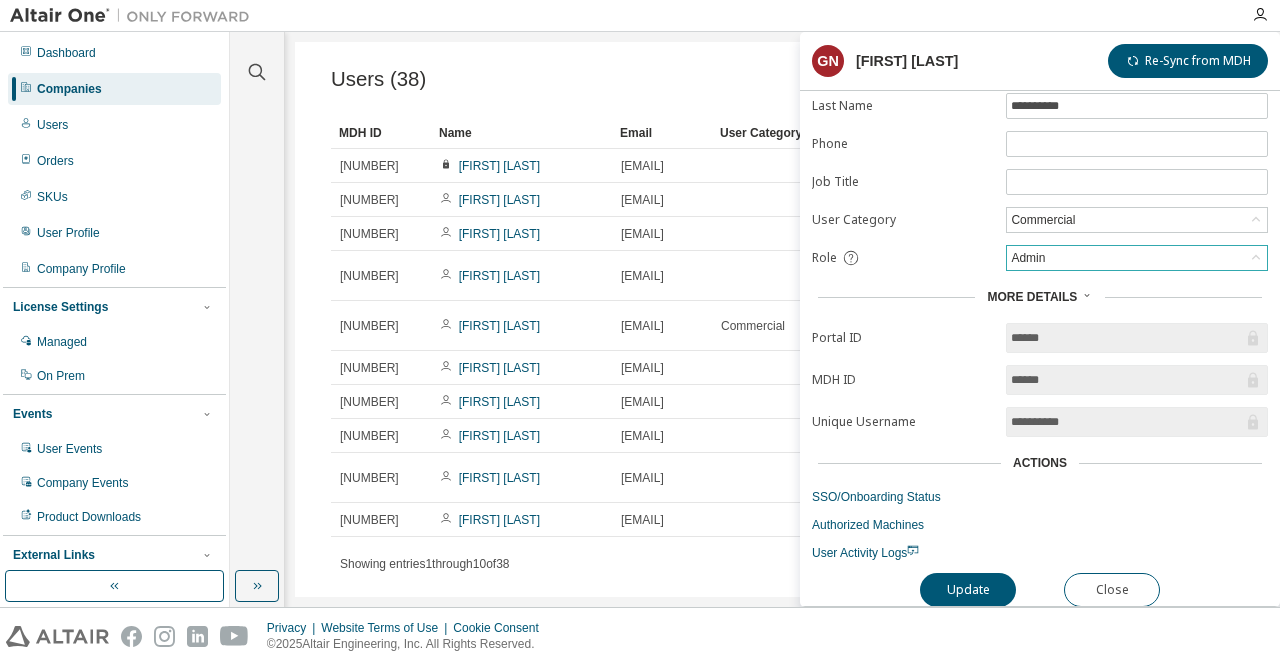 scroll, scrollTop: 133, scrollLeft: 0, axis: vertical 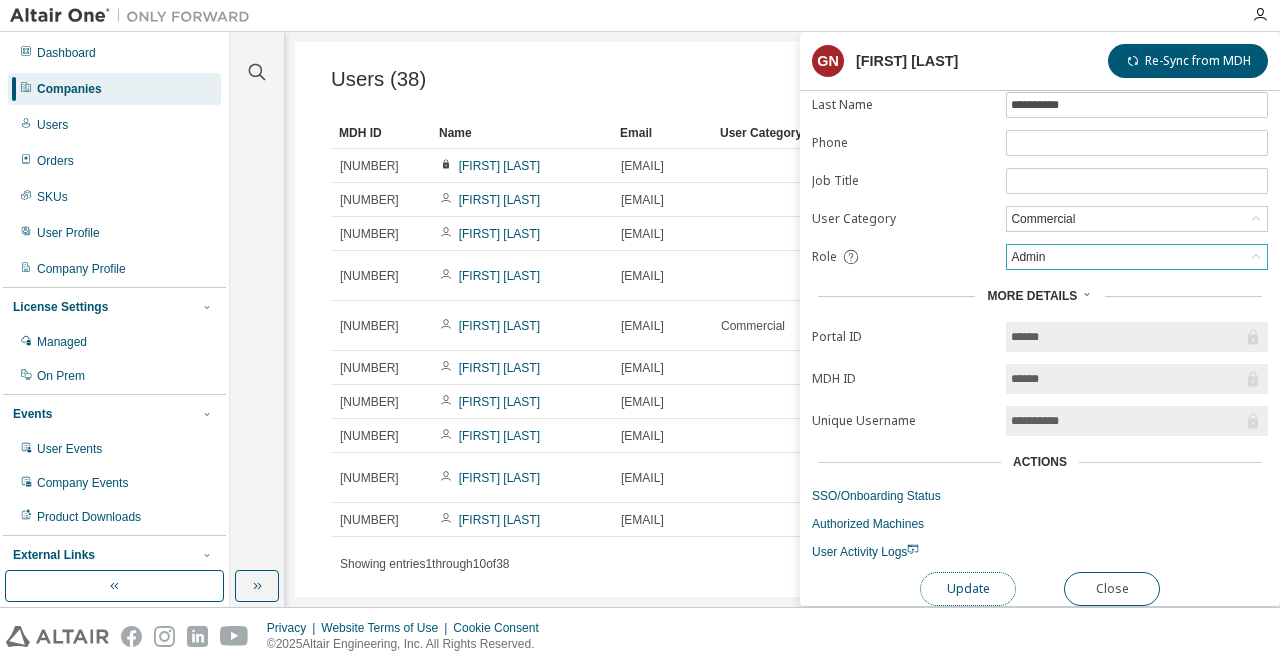 click on "Update" at bounding box center (968, 589) 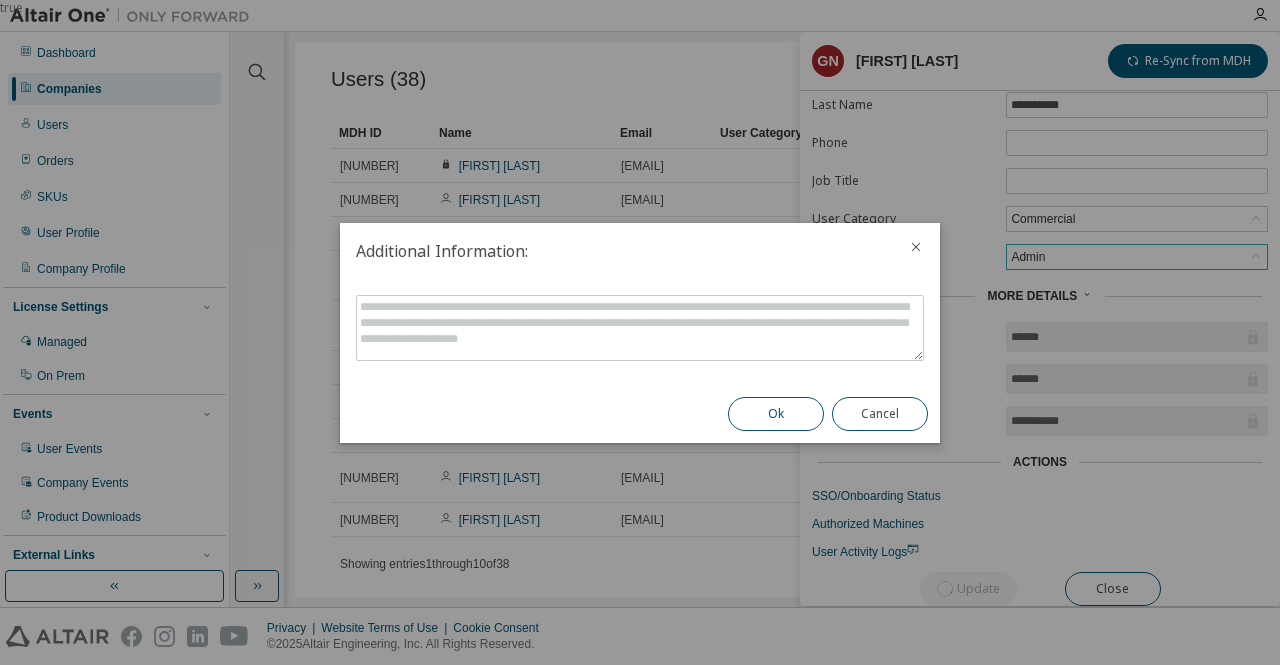 click on "Ok" at bounding box center [776, 414] 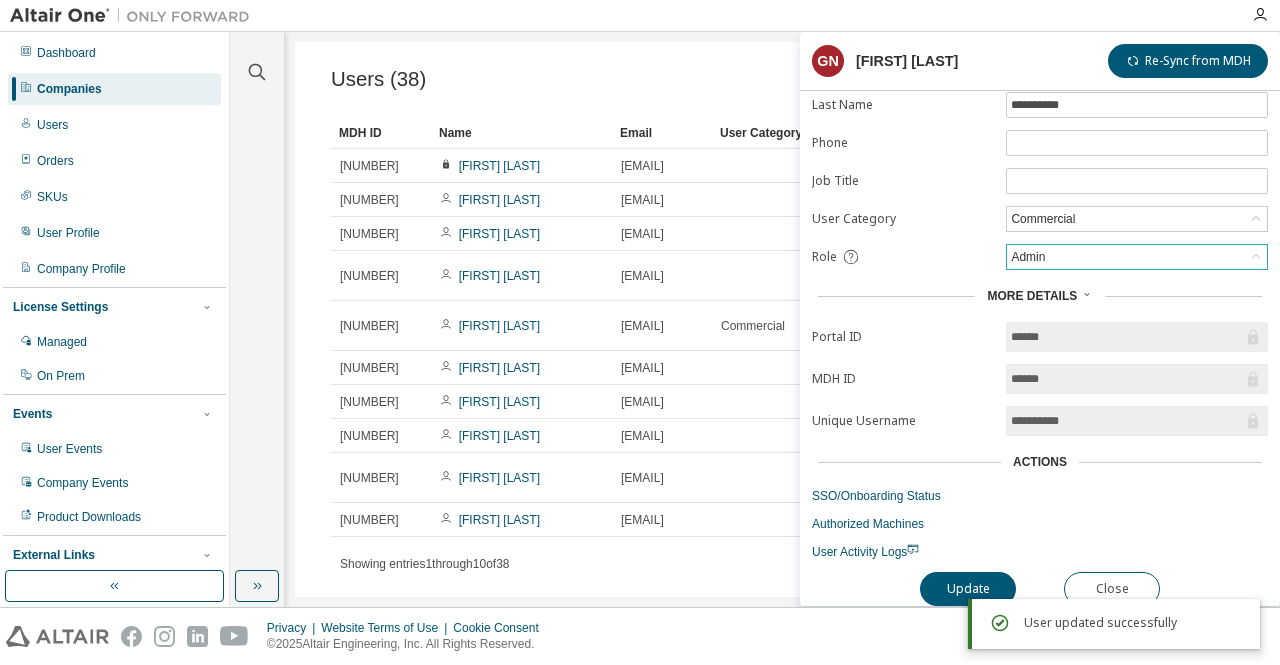 scroll, scrollTop: 0, scrollLeft: 0, axis: both 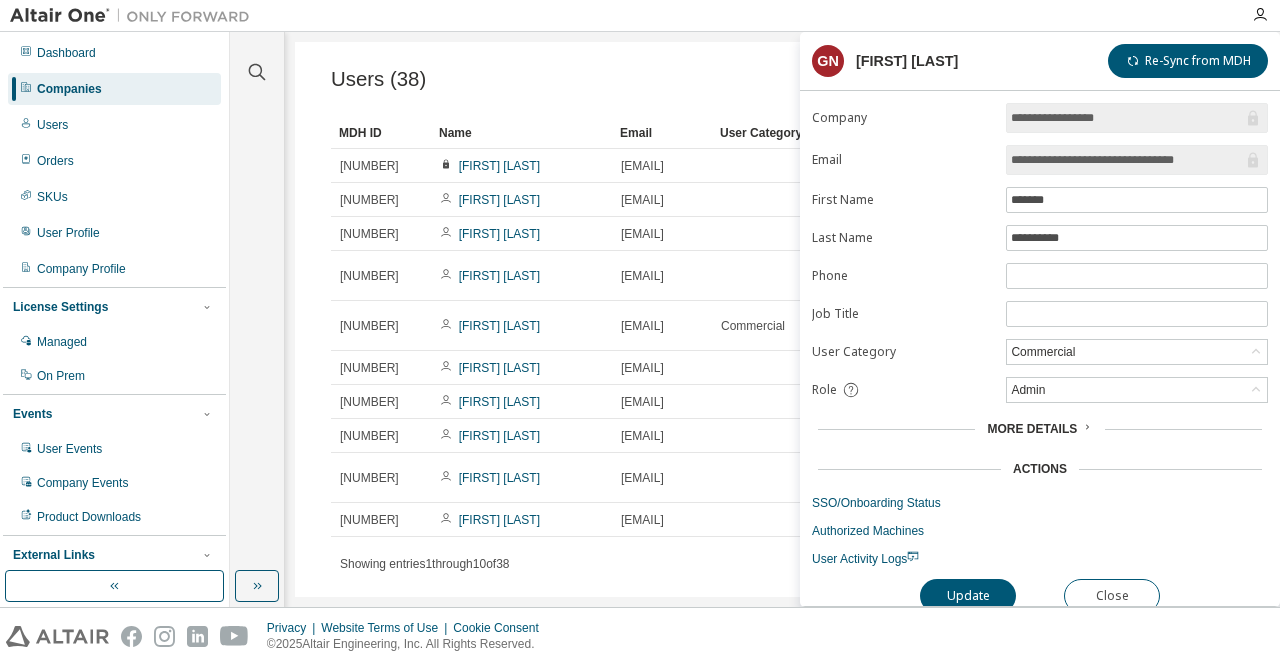 click on "Users ([NUMBER]) More Actions Import From CSV Export To CSV Adopt User Add User" at bounding box center [782, 79] 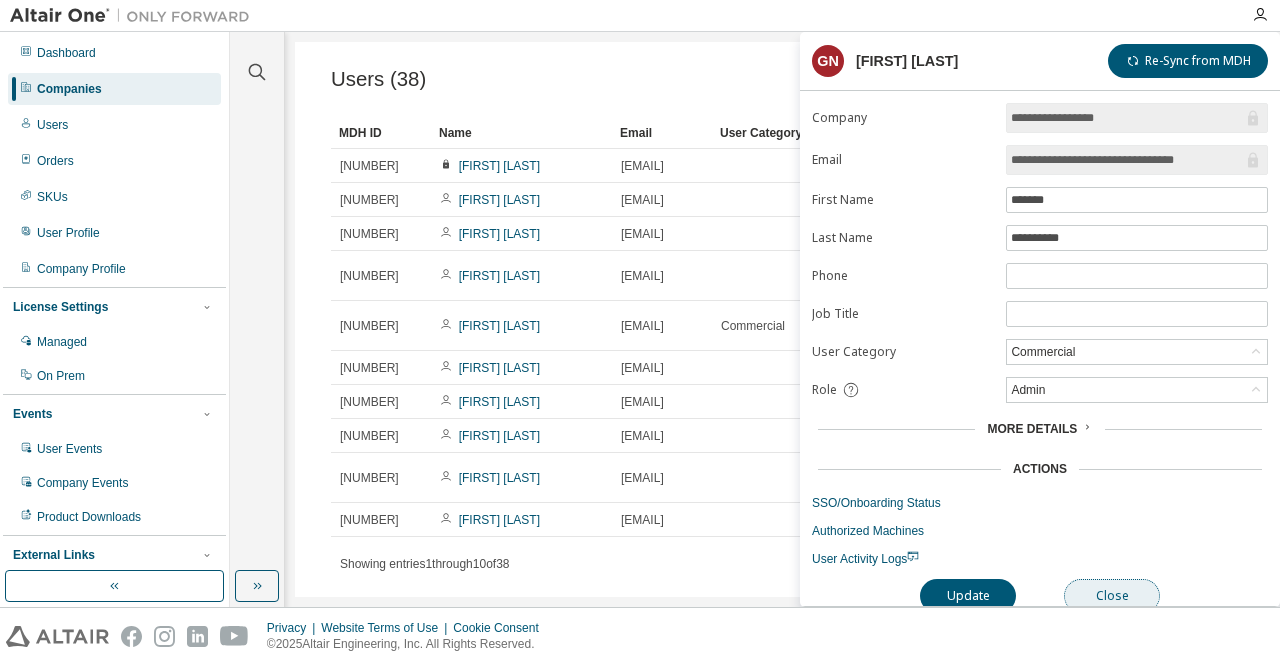 click on "Close" at bounding box center [1112, 596] 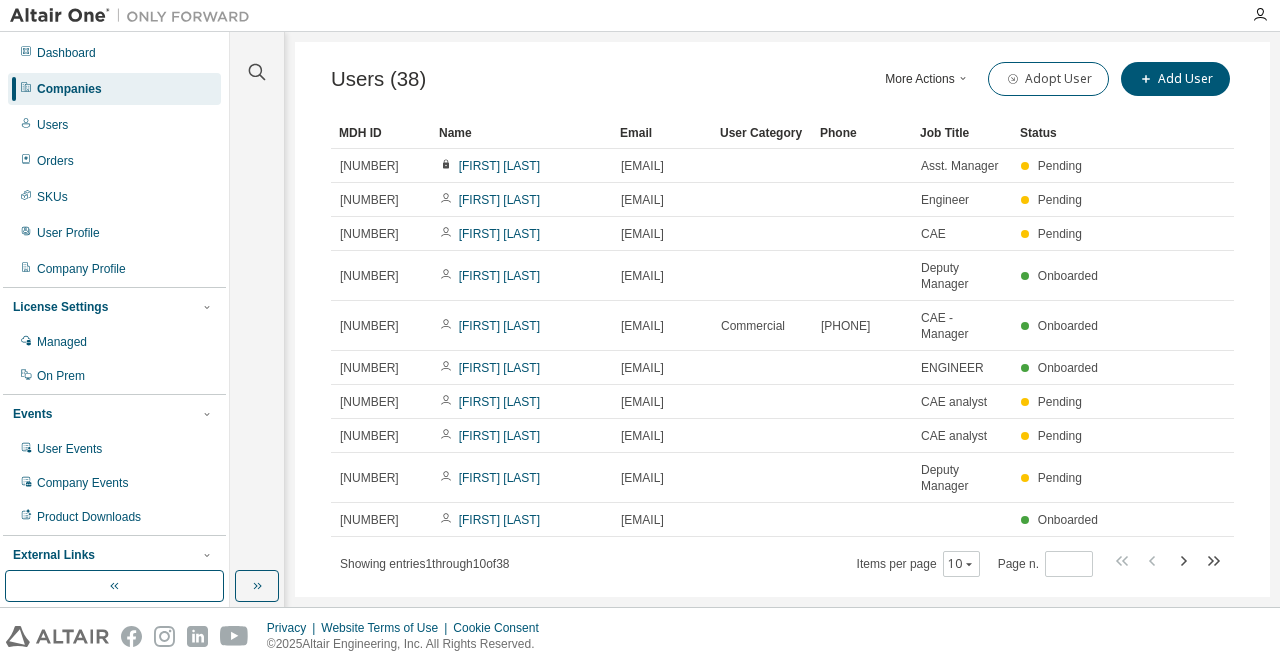 scroll, scrollTop: 0, scrollLeft: 0, axis: both 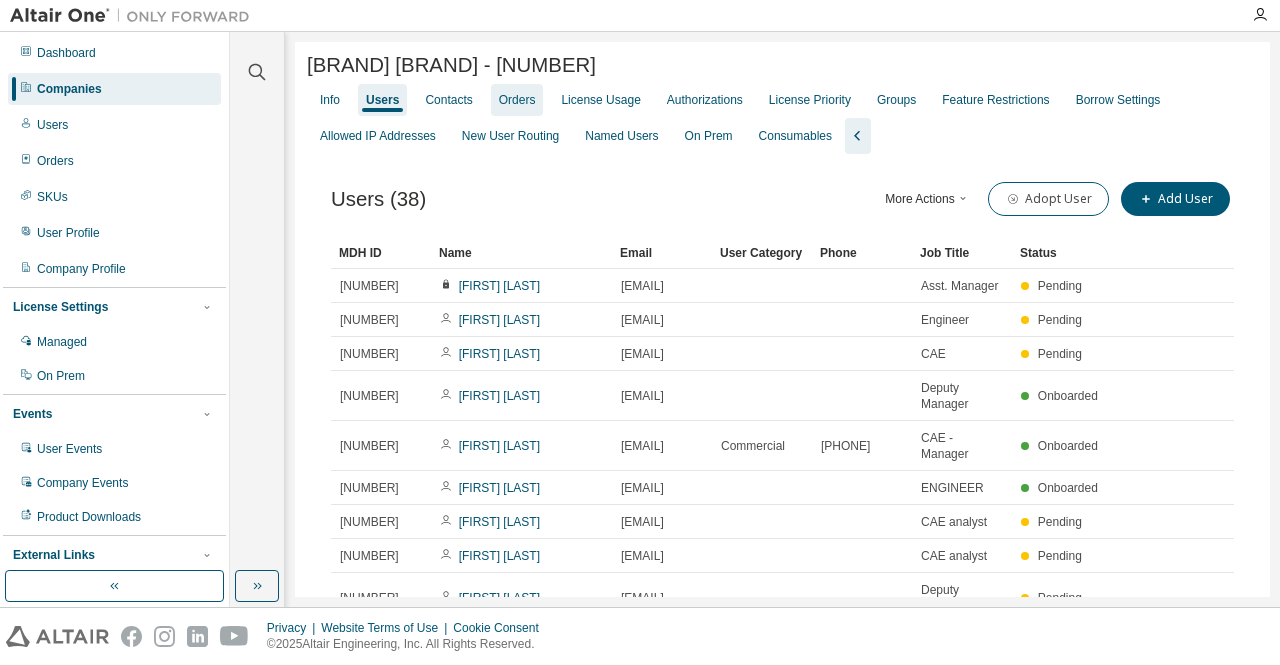click on "Orders" at bounding box center (517, 100) 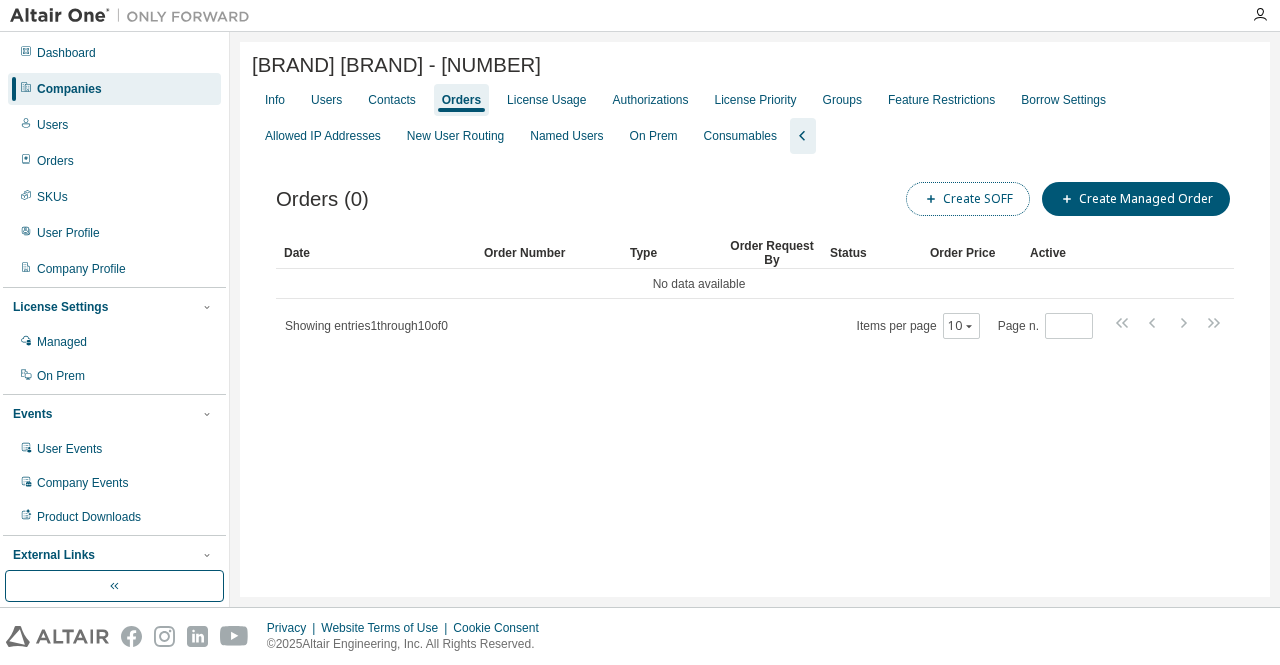 click on "Create SOFF" at bounding box center [968, 199] 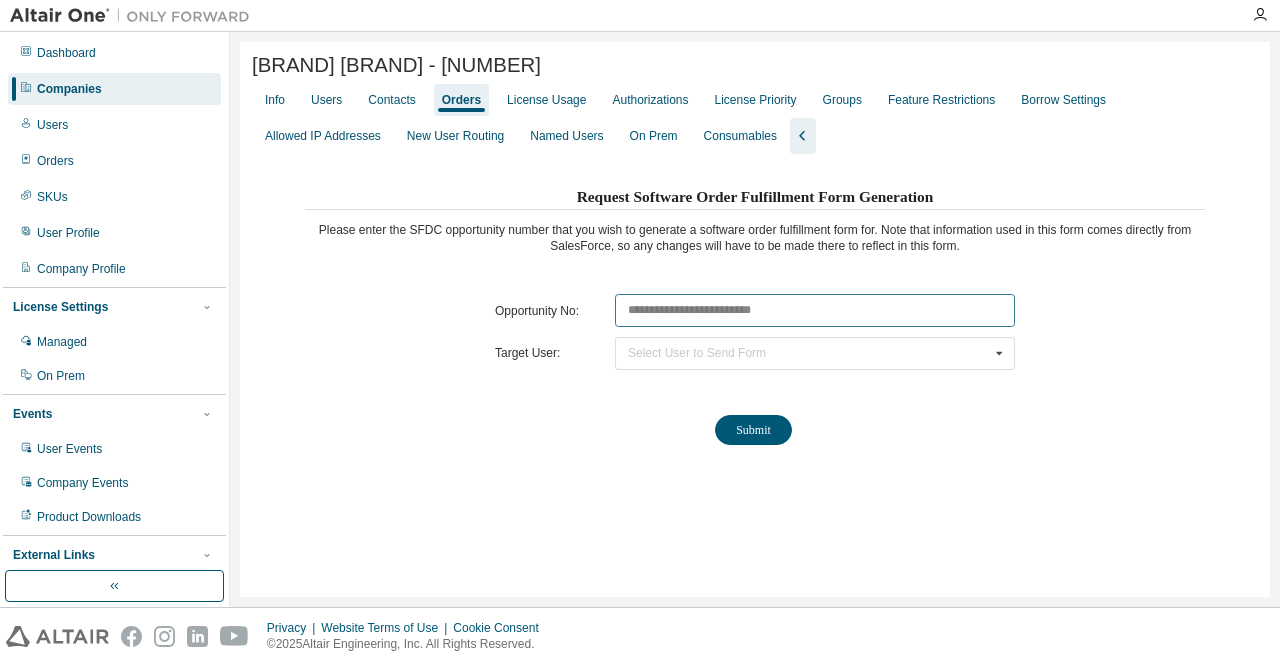 click at bounding box center [815, 310] 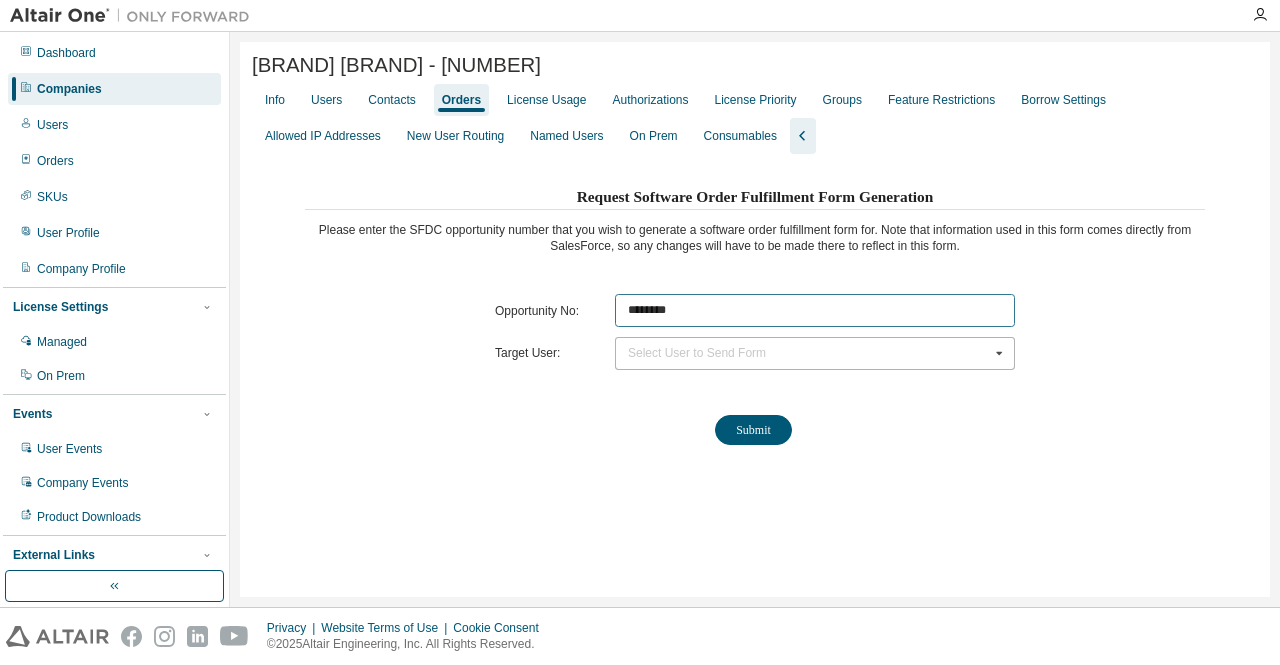 type on "********" 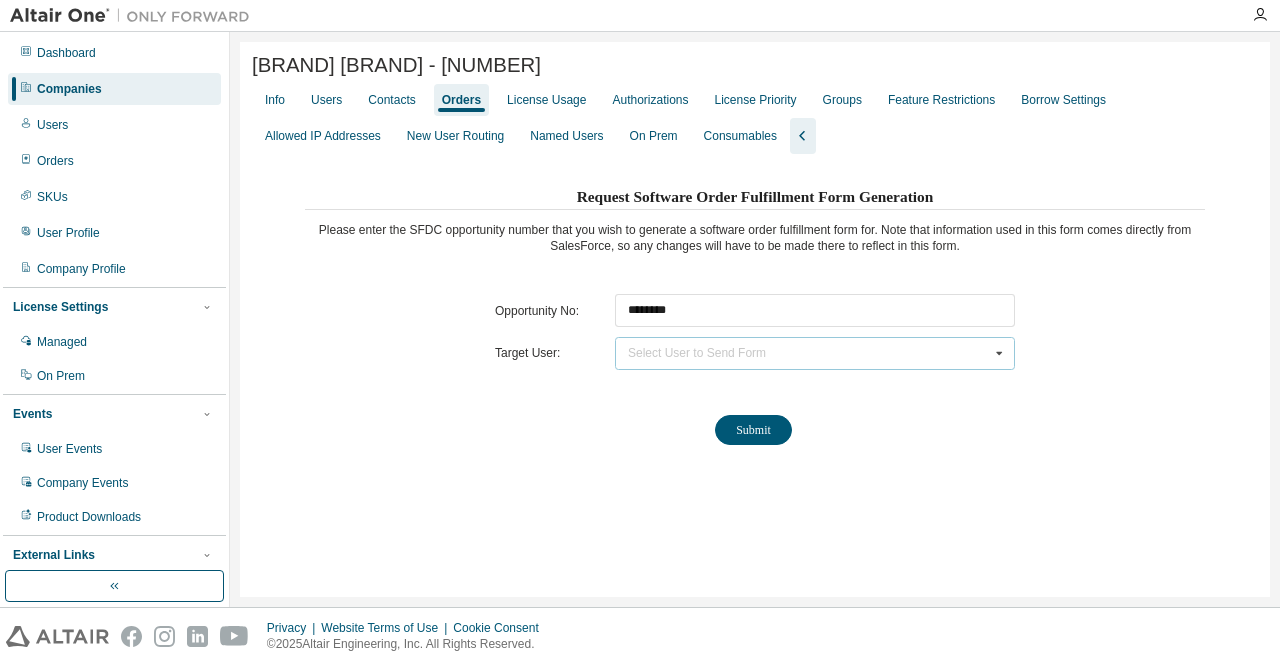 click on "[FIRST] [LAST] ([EMAIL]) [FIRST] [LAST] ([EMAIL])" at bounding box center [815, 353] 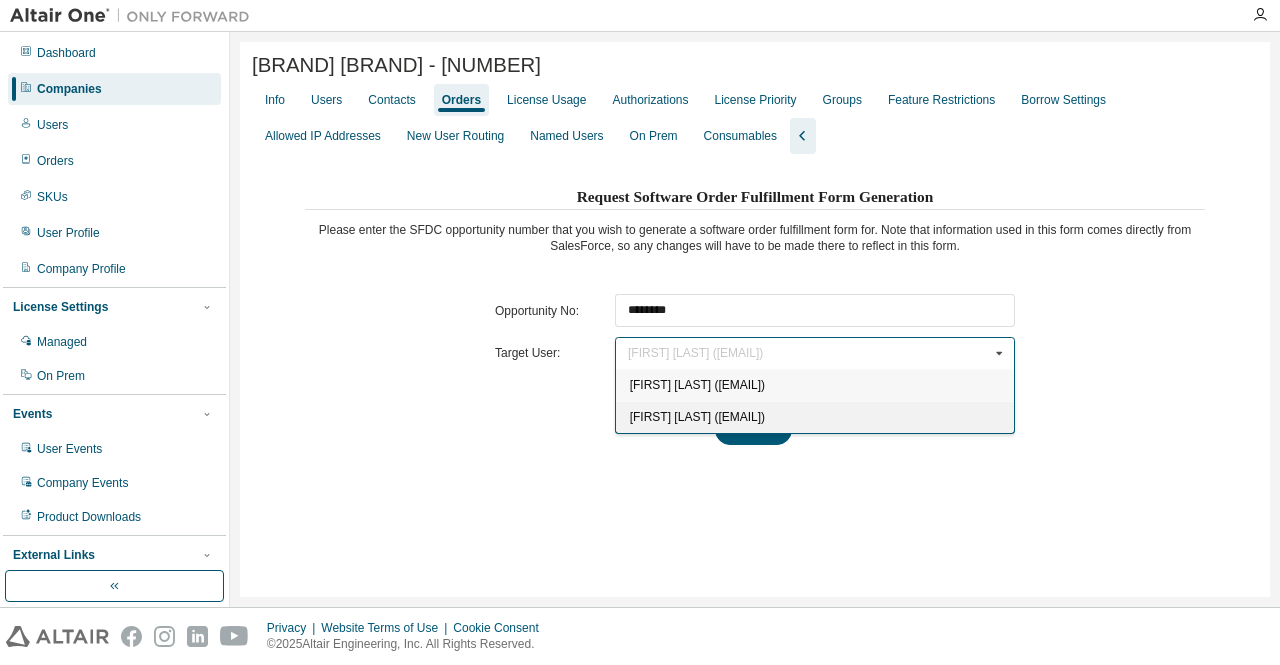 click on "[FIRST]  [LAST] ([EMAIL])" at bounding box center [697, 417] 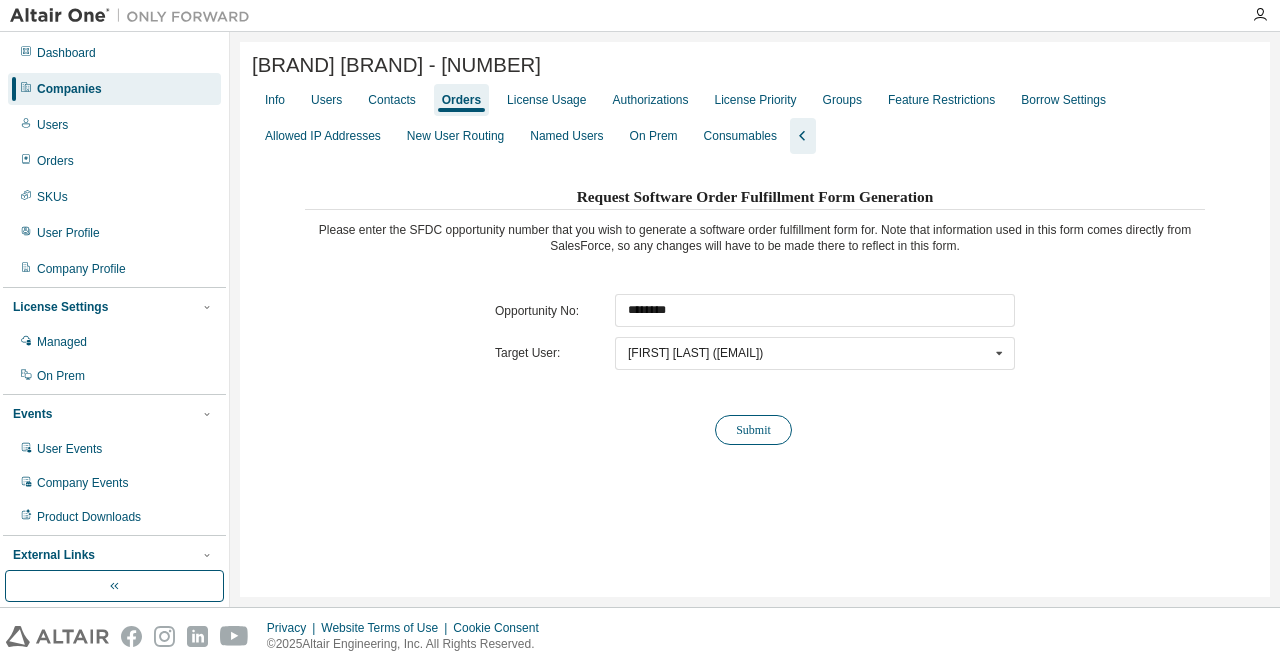 click on "Submit" at bounding box center [753, 430] 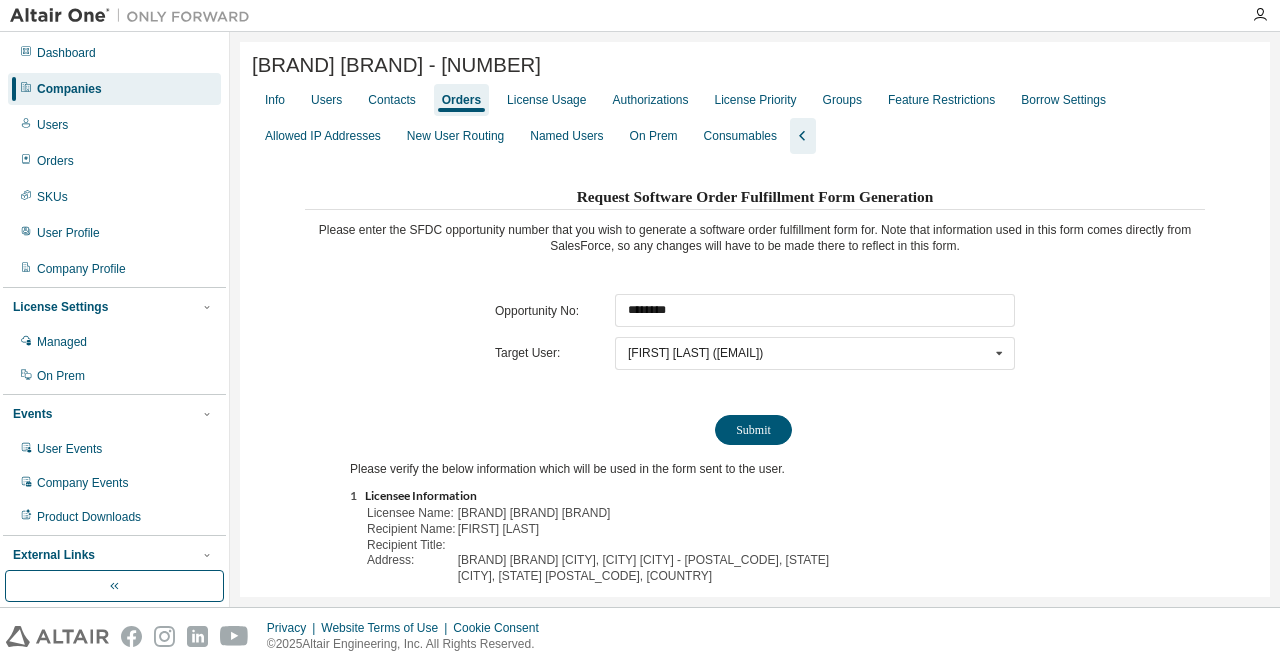 scroll, scrollTop: 290, scrollLeft: 0, axis: vertical 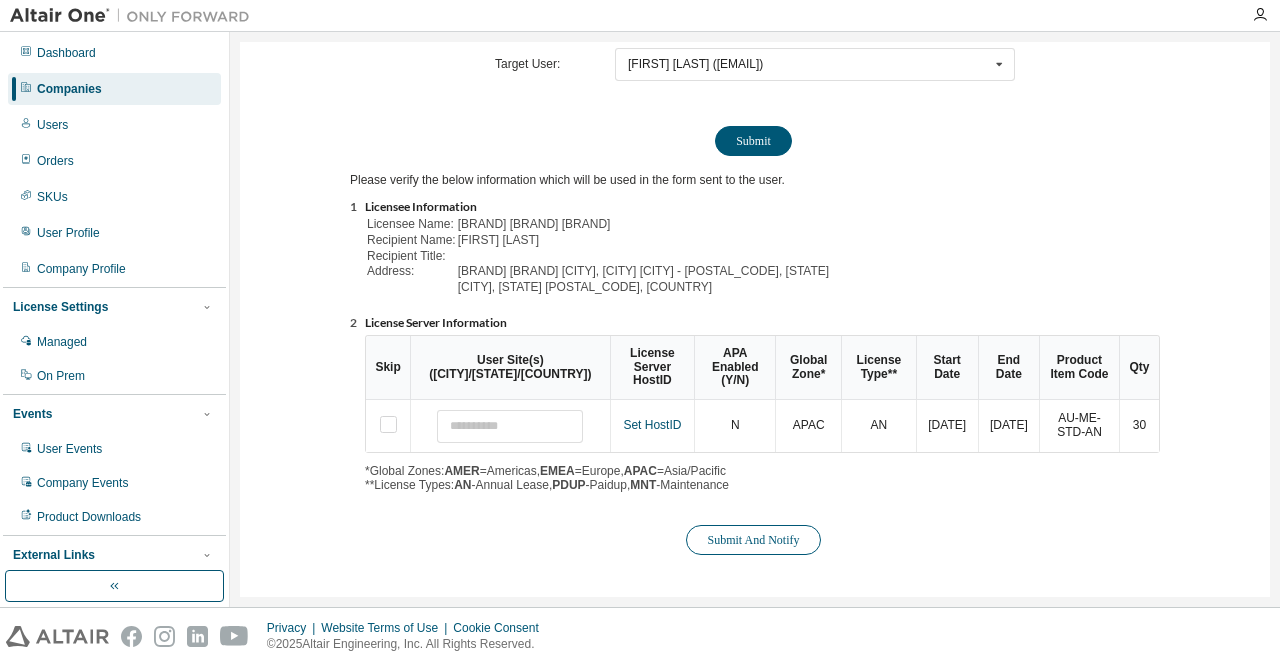 click on "Submit And Notify" at bounding box center (753, 540) 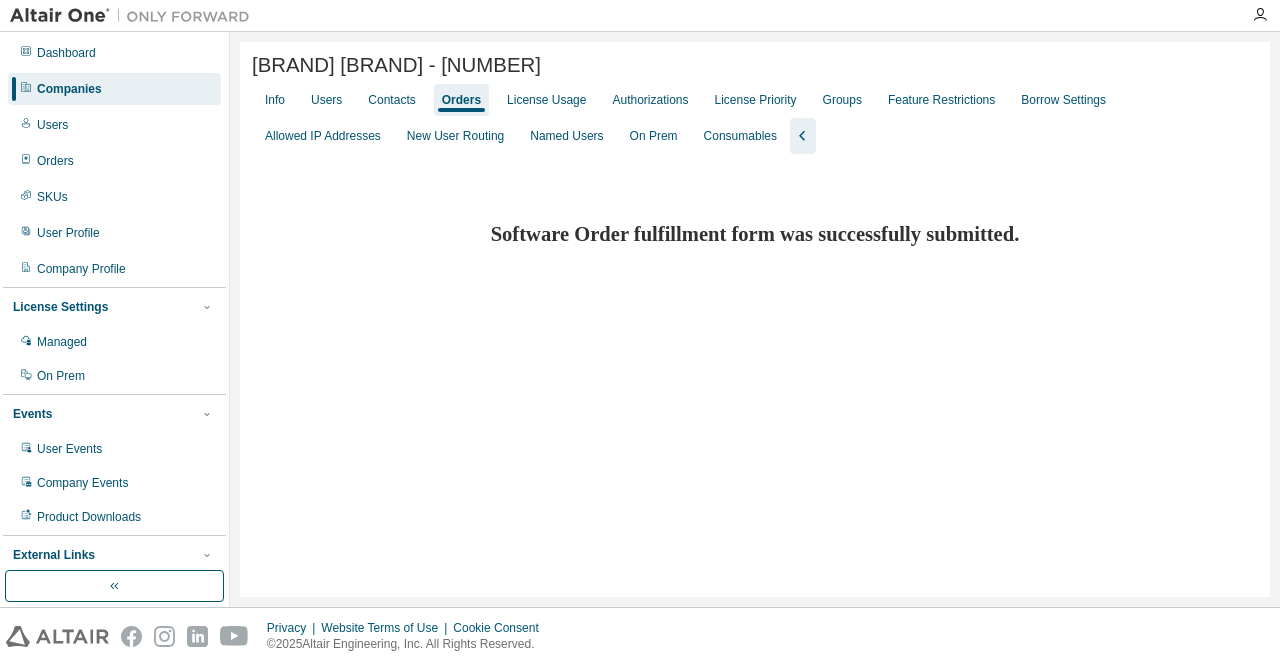 scroll, scrollTop: 0, scrollLeft: 0, axis: both 